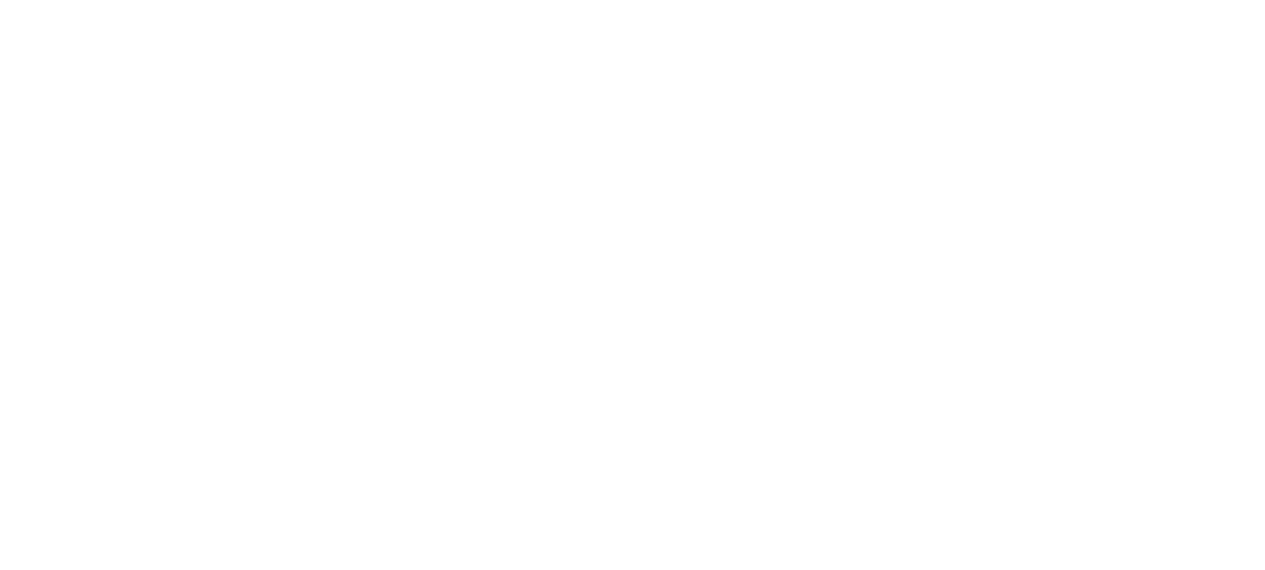 scroll, scrollTop: 0, scrollLeft: 0, axis: both 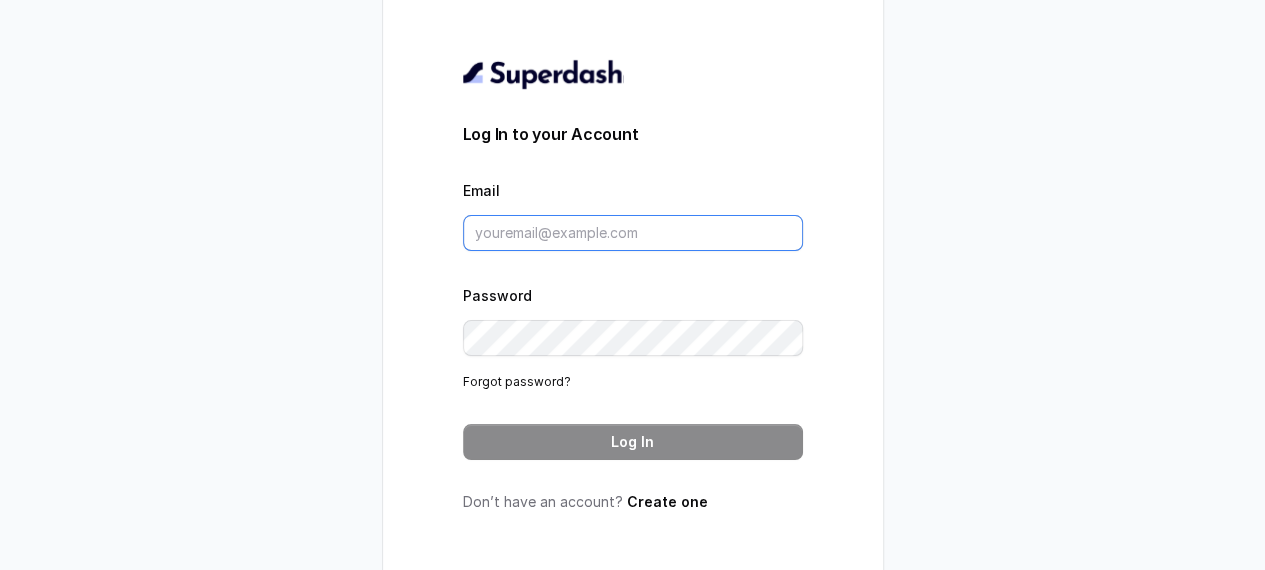 click on "Email" at bounding box center (633, 233) 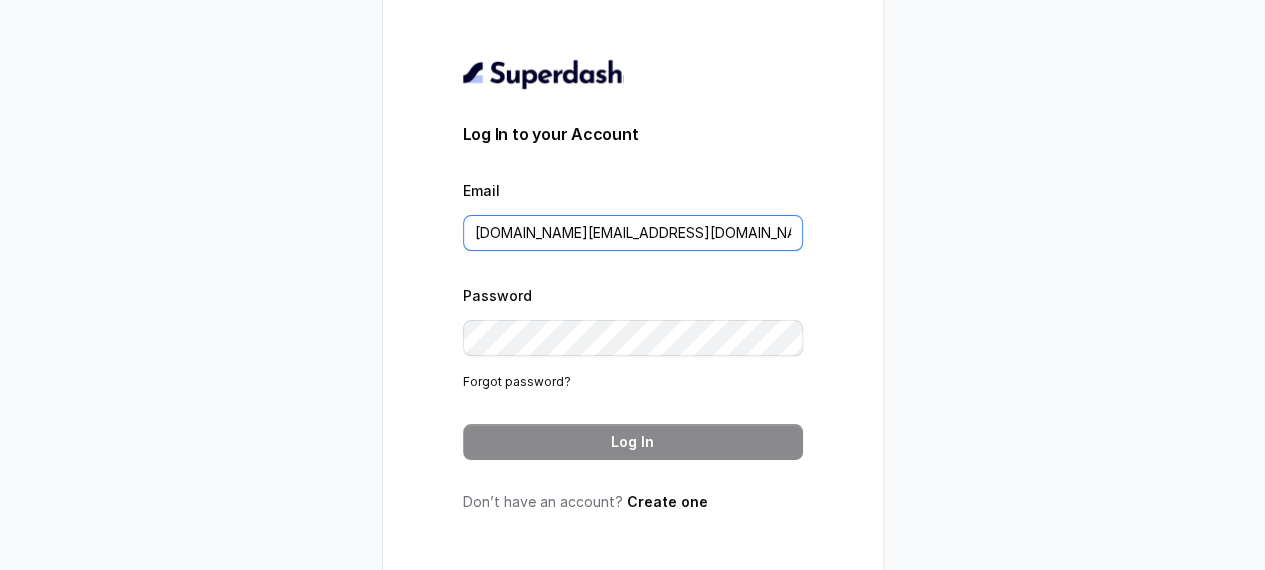 type on "[DOMAIN_NAME][EMAIL_ADDRESS][DOMAIN_NAME]" 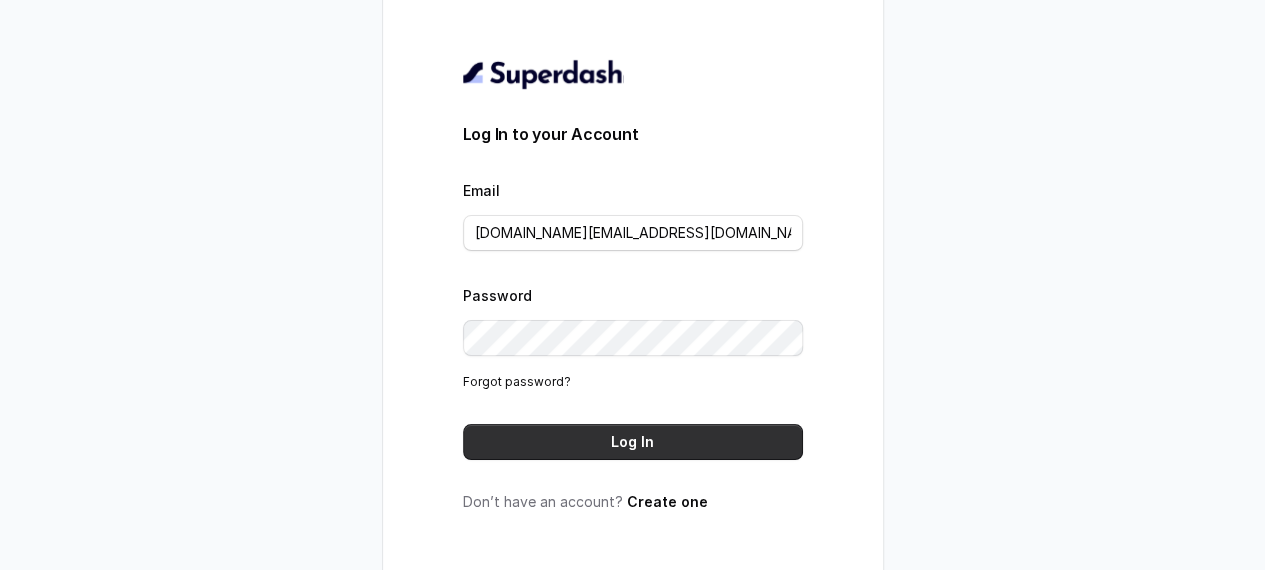 click on "Log In" at bounding box center (633, 442) 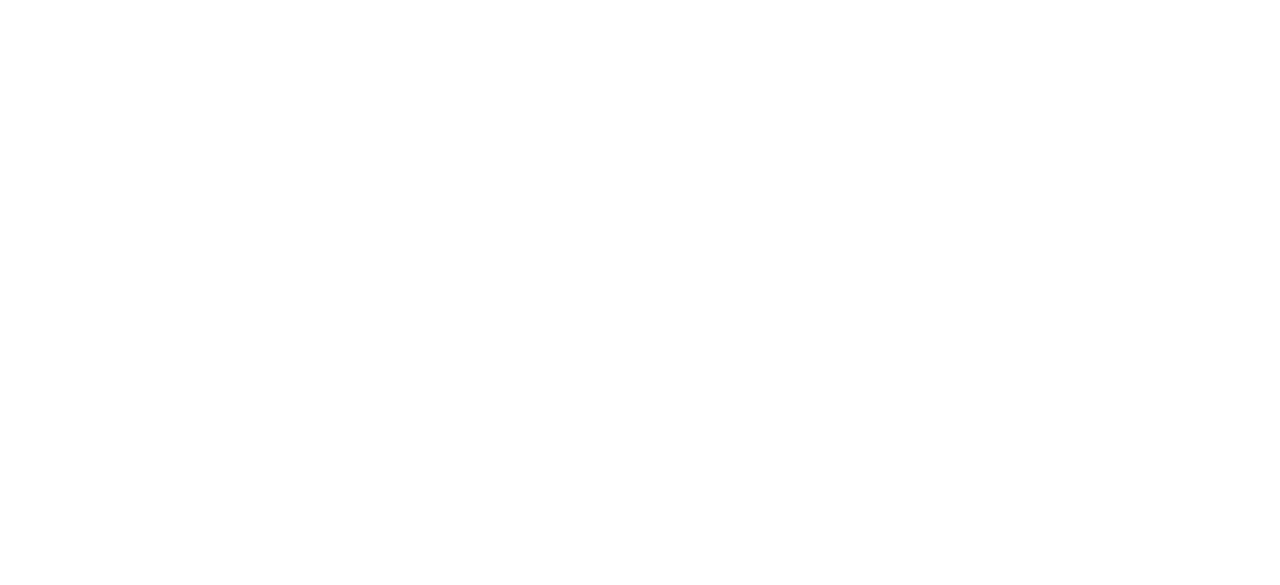 scroll, scrollTop: 0, scrollLeft: 0, axis: both 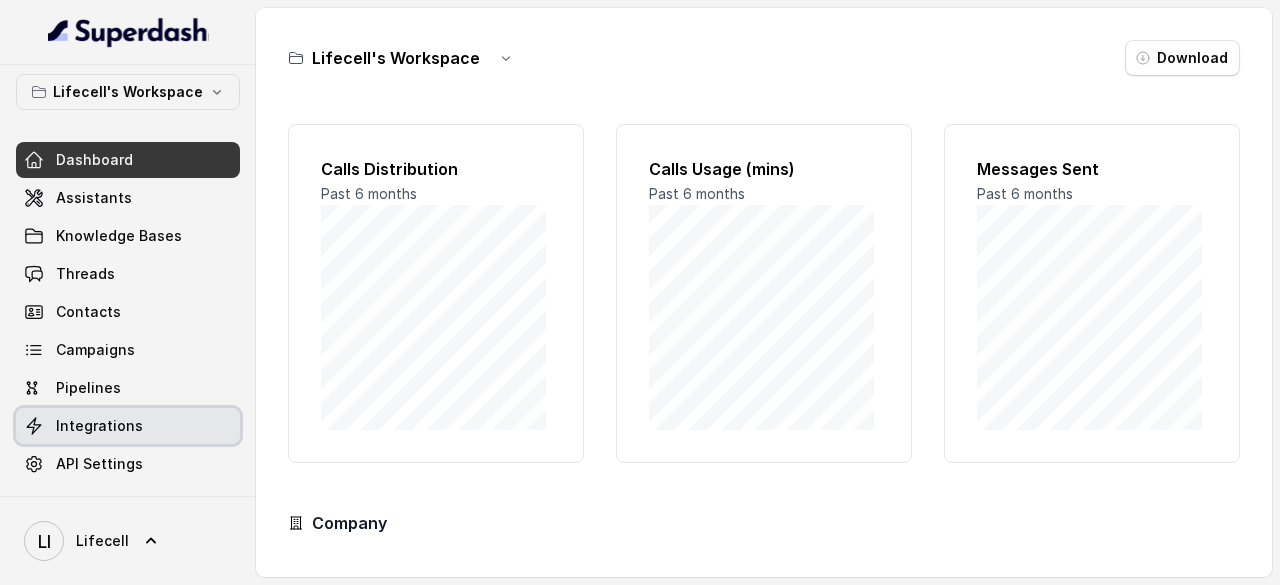 click on "Integrations" at bounding box center [99, 426] 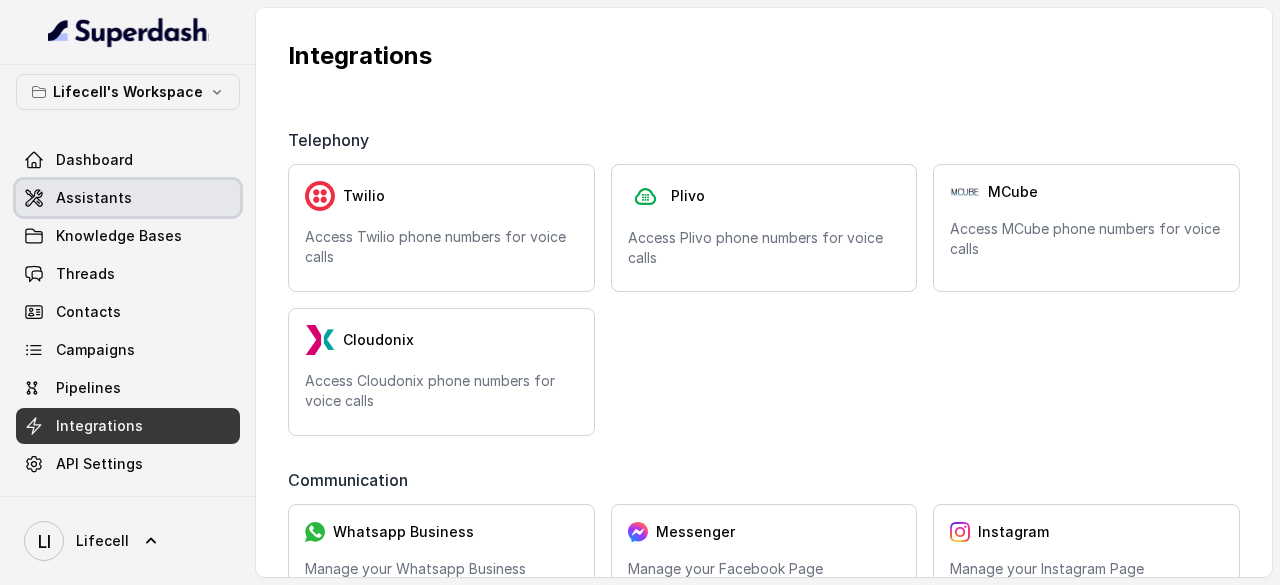 click on "Assistants" at bounding box center (94, 198) 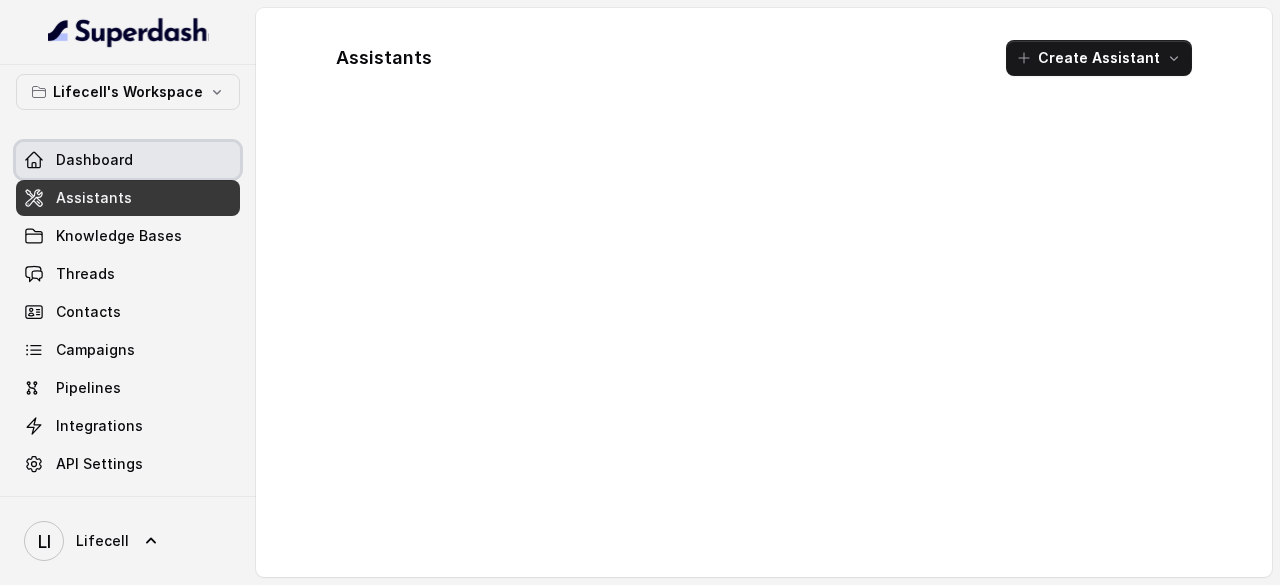 click on "Dashboard" at bounding box center [94, 160] 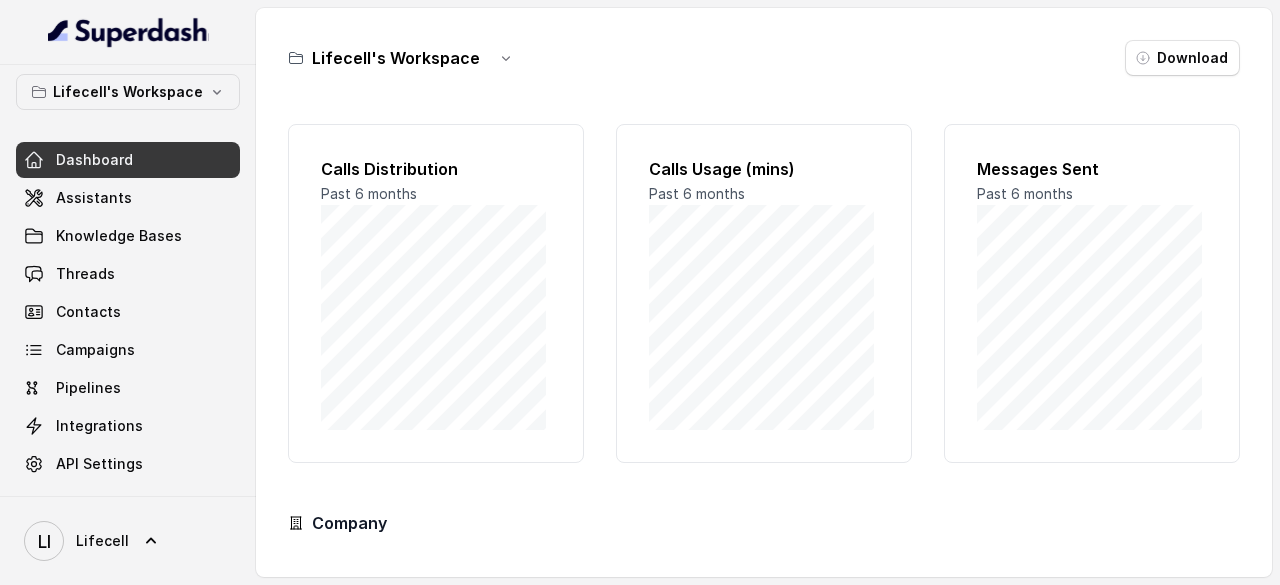 scroll, scrollTop: 196, scrollLeft: 0, axis: vertical 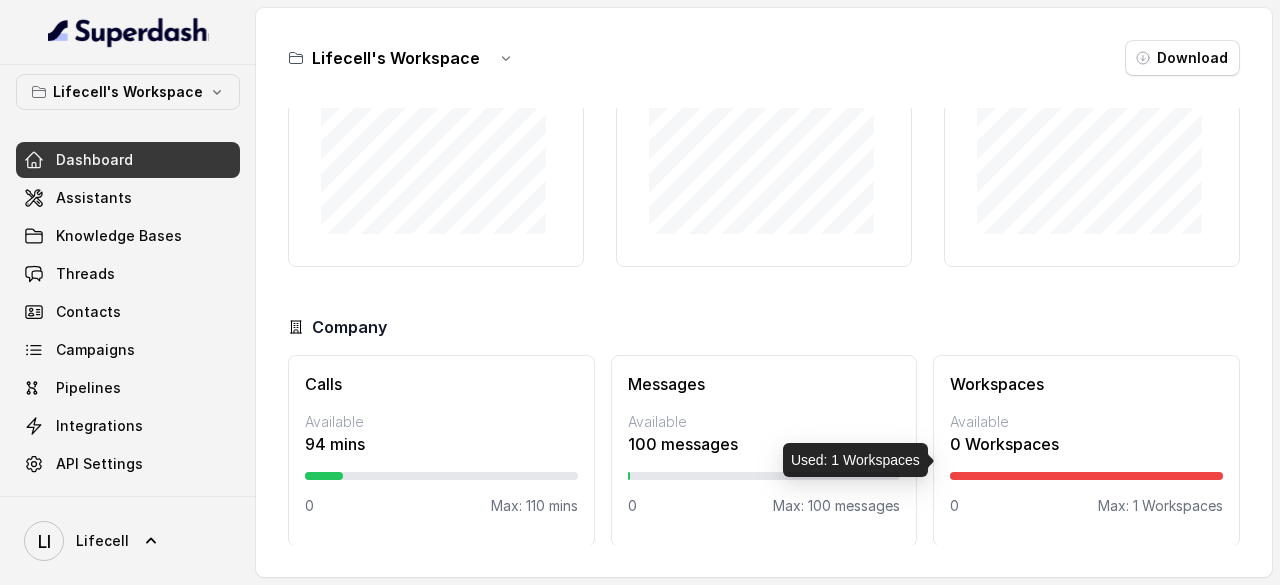 click at bounding box center (1086, 476) 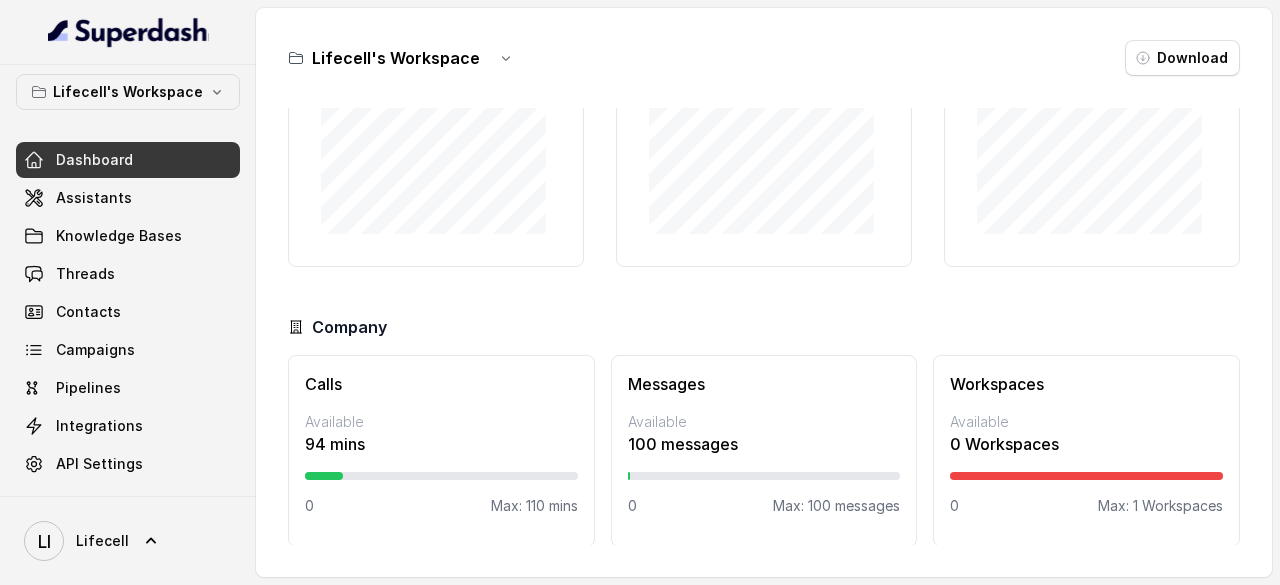 scroll, scrollTop: 0, scrollLeft: 0, axis: both 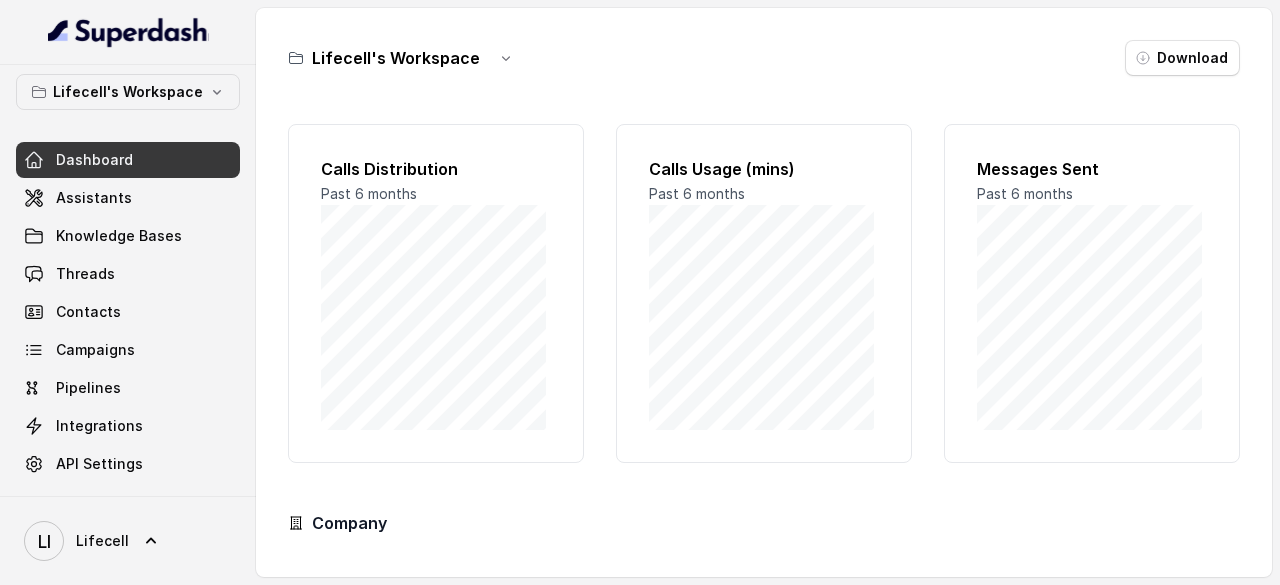 click on "Lifecell's Workspace" at bounding box center (396, 58) 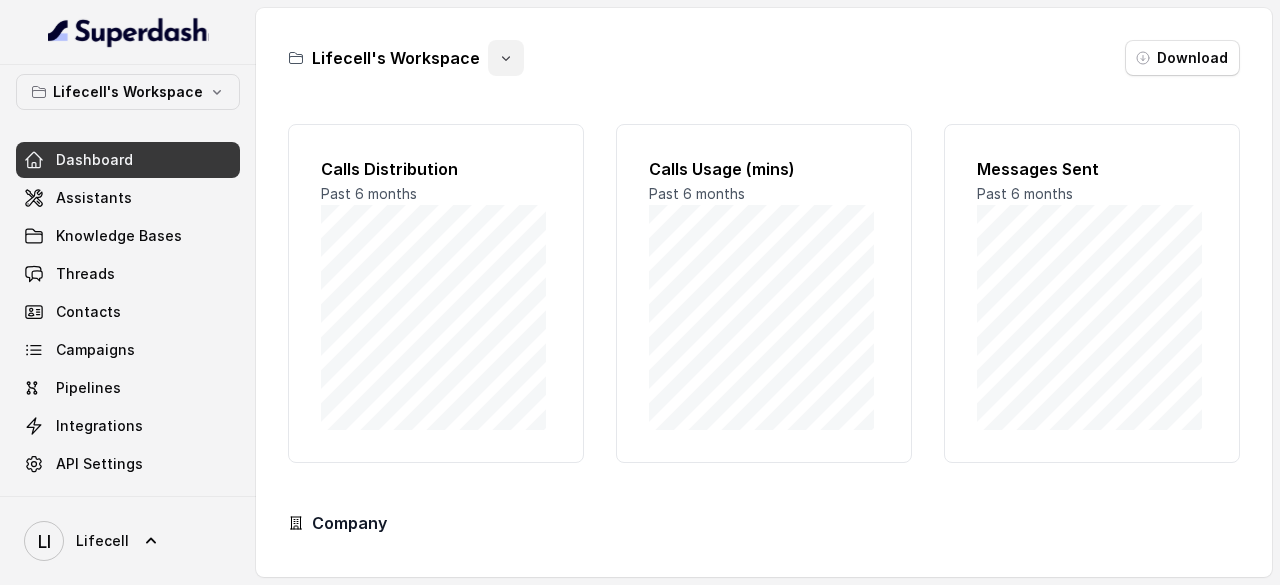 click at bounding box center (506, 58) 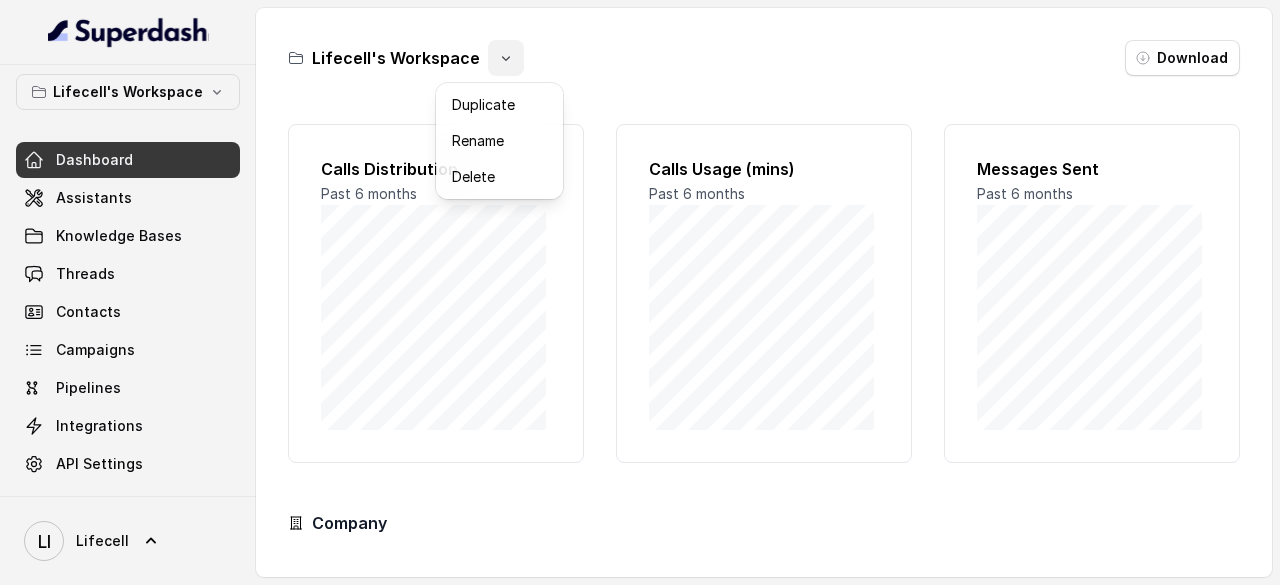 click on "Lifecell's Workspace  Download Calls Distribution Past 6 months Calls Usage (mins) Past 6 months Messages Sent Past 6 months Company Calls Available 94 mins   0 Max: 110 mins Messages Available 100 messages   0 Max: 100 messages Workspaces Available 0 Workspaces   0 Max: 1 Workspaces" at bounding box center [764, 292] 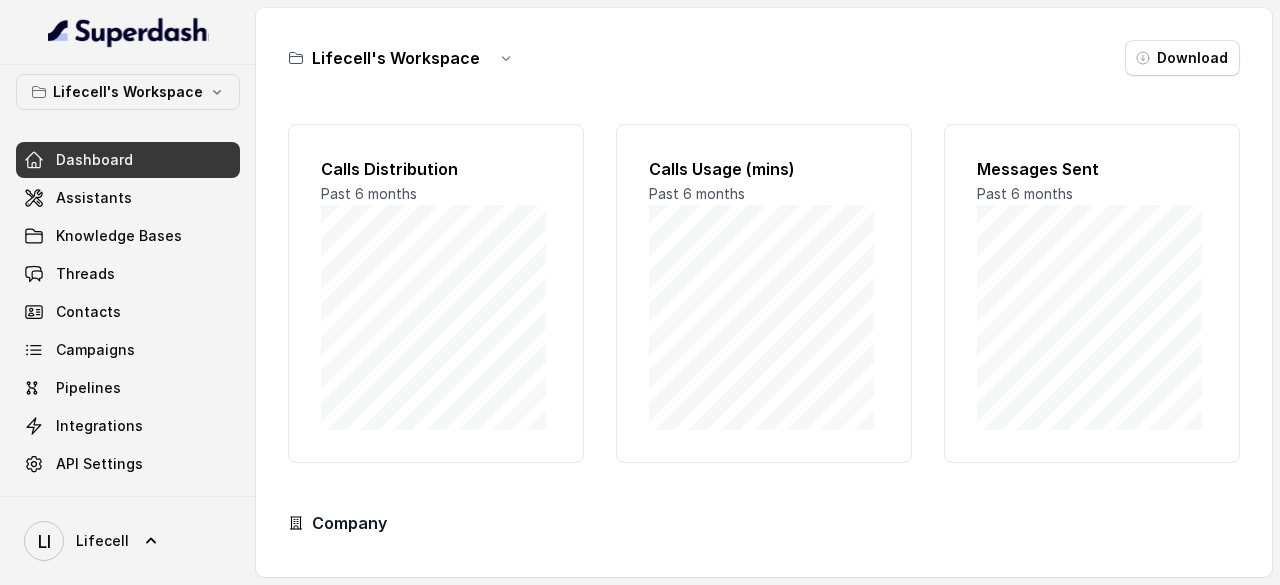 click on "Lifecell's Workspace" at bounding box center [396, 58] 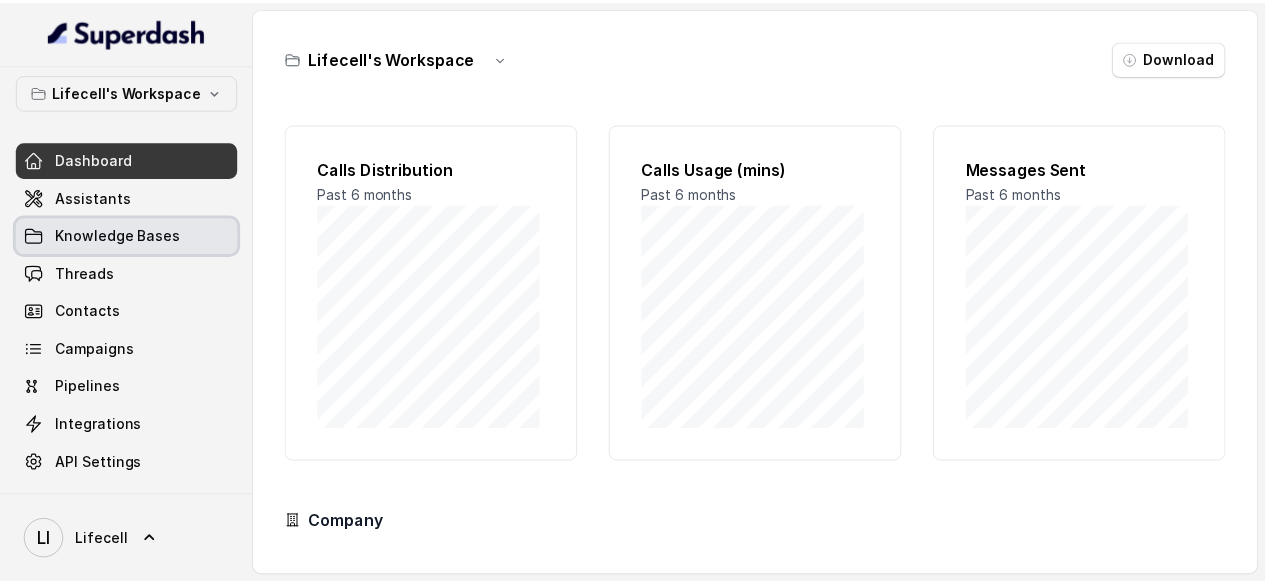 scroll, scrollTop: 0, scrollLeft: 0, axis: both 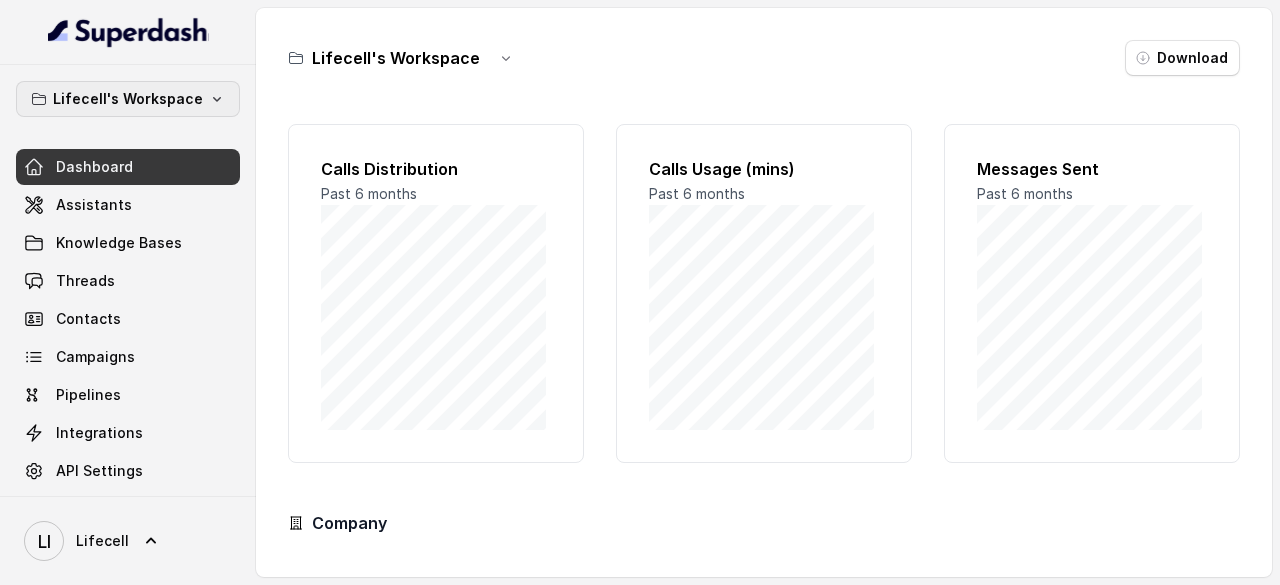 click 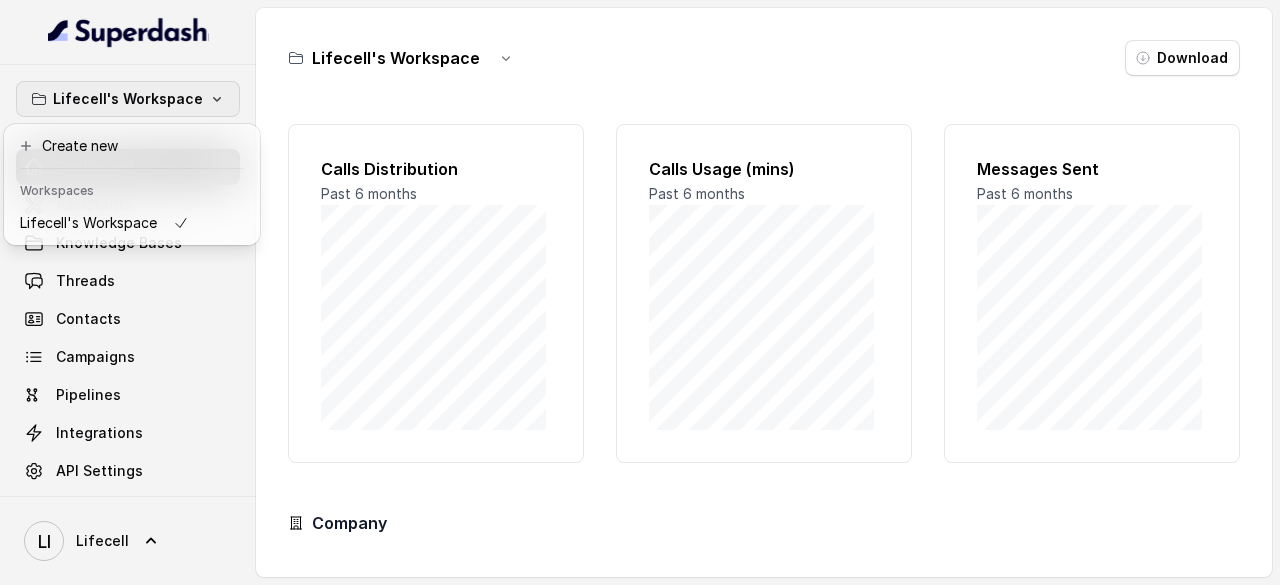 click on "Lifecell's Workspace Dashboard Assistants Knowledge Bases Threads Contacts Campaigns Pipelines Integrations API Settings LI Lifecell Lifecell's Workspace  Download Calls Distribution Past 6 months Calls Usage (mins) Past 6 months Messages Sent Past 6 months Company Calls Available 94 mins   0 Max: 110 mins Messages Available 100 messages   0 Max: 100 messages Workspaces Available 0 Workspaces   0 Max: 1 Workspaces" at bounding box center (640, 292) 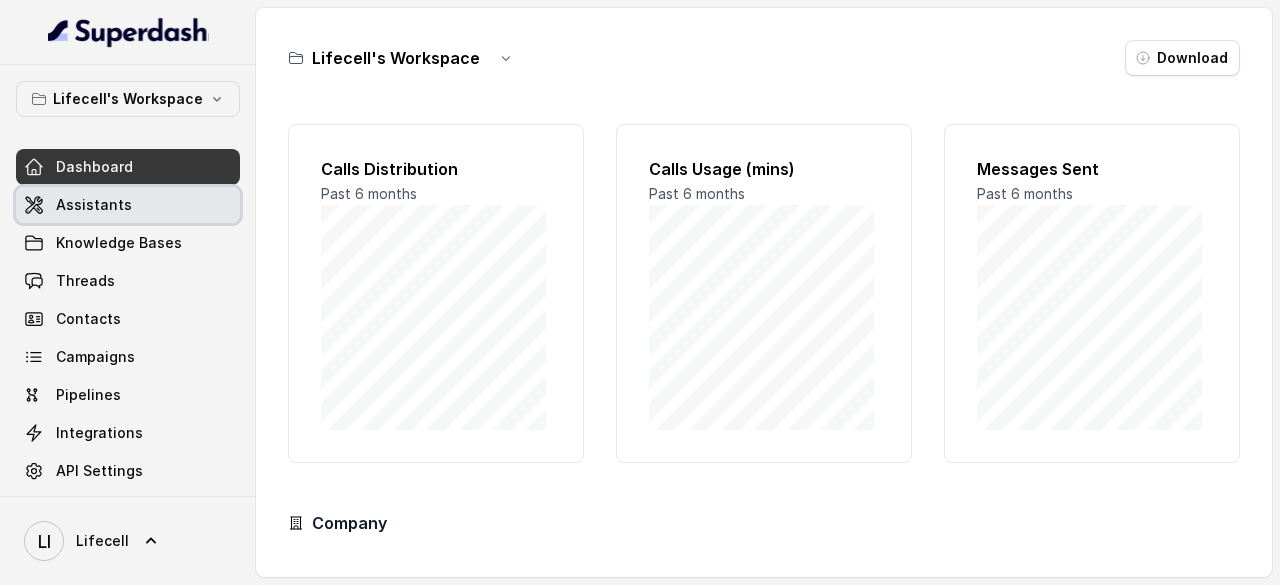 click on "Assistants" at bounding box center (94, 205) 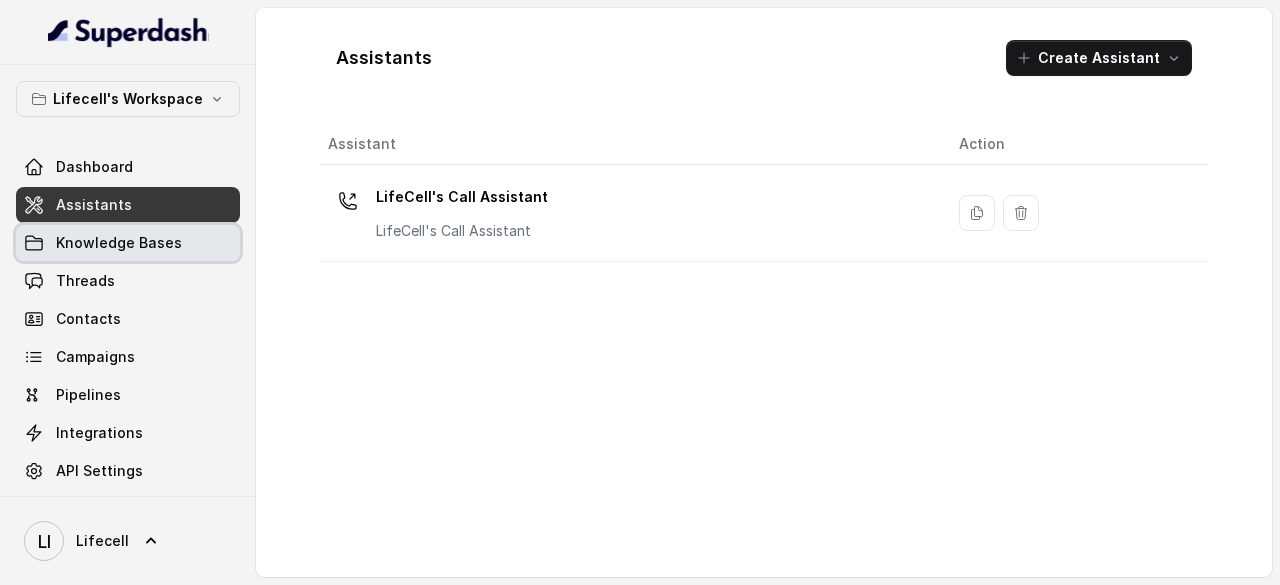 click on "Knowledge Bases" at bounding box center [119, 243] 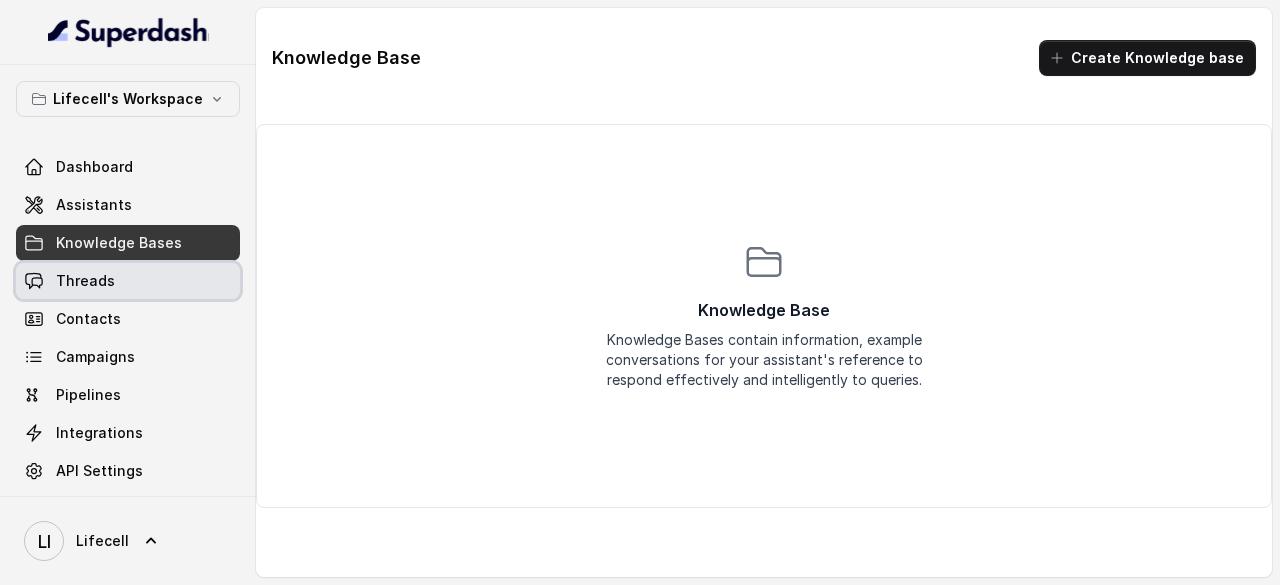click on "Threads" at bounding box center [85, 281] 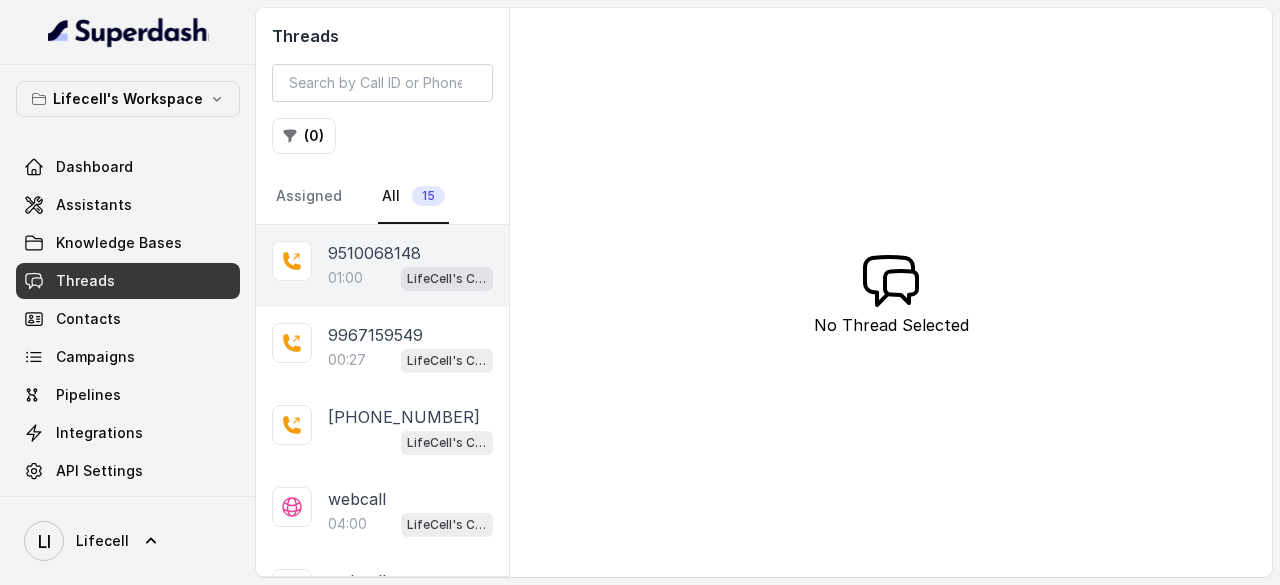 click on "01:00 LifeCell's Call Assistant" at bounding box center [410, 278] 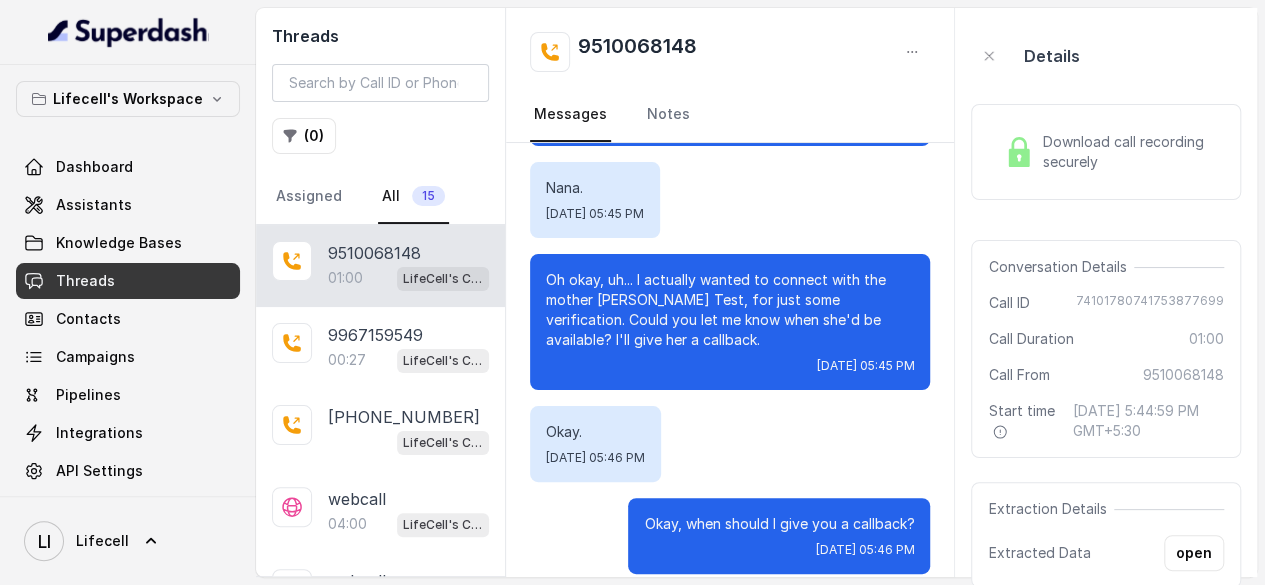 scroll, scrollTop: 0, scrollLeft: 0, axis: both 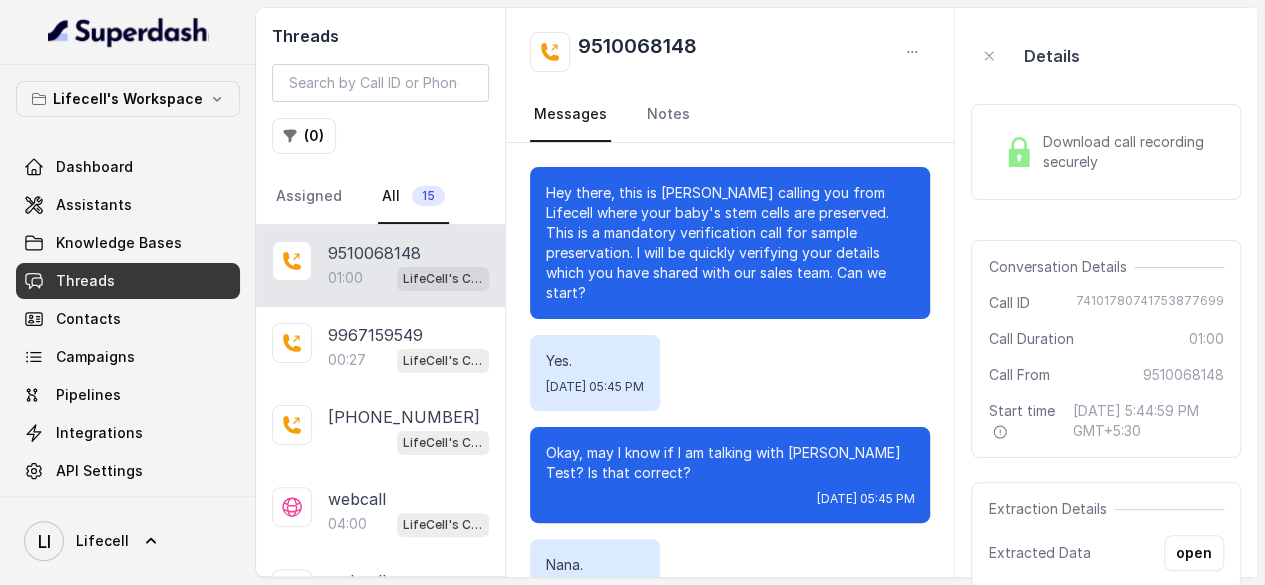 click on "Download call recording securely" at bounding box center (1129, 152) 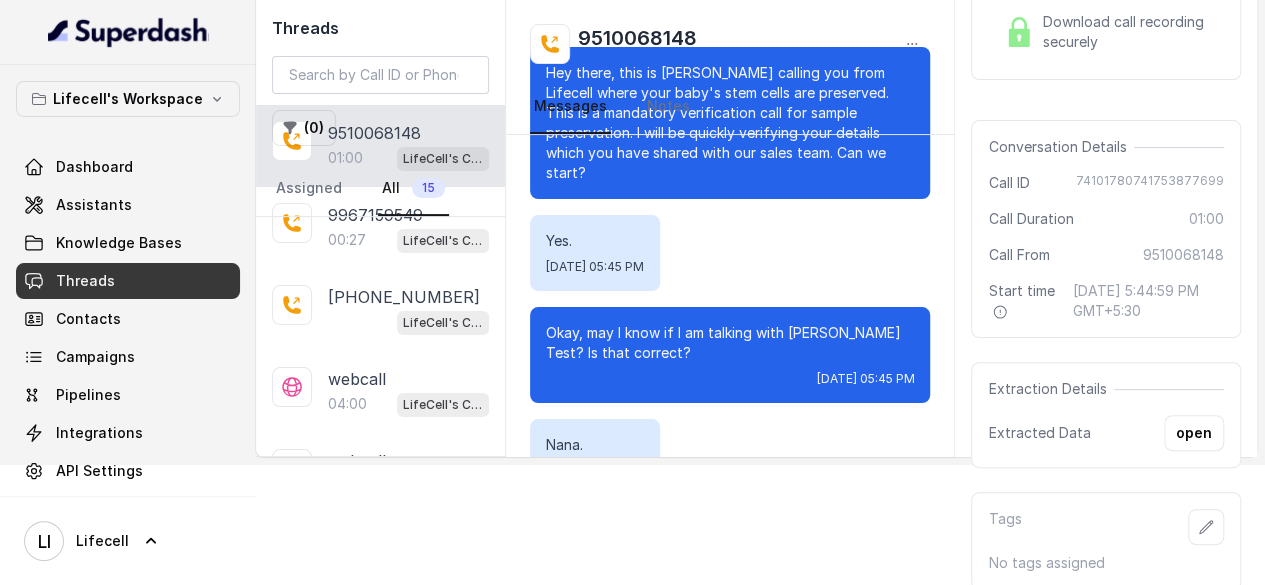 scroll, scrollTop: 20, scrollLeft: 0, axis: vertical 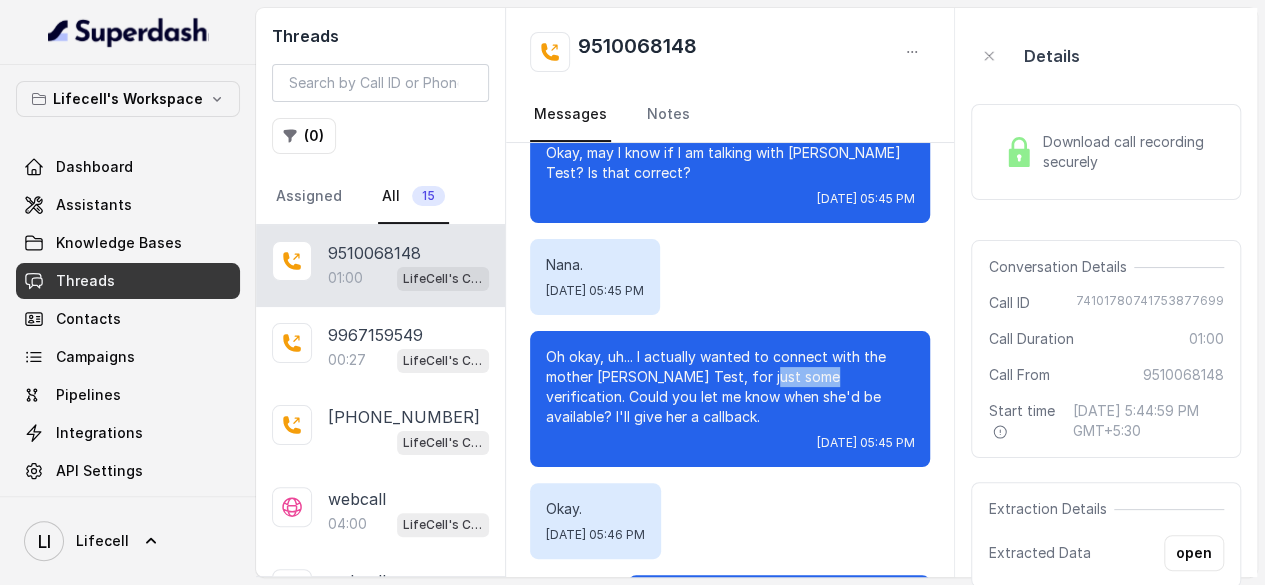 drag, startPoint x: 812, startPoint y: 360, endPoint x: 830, endPoint y: 359, distance: 18.027756 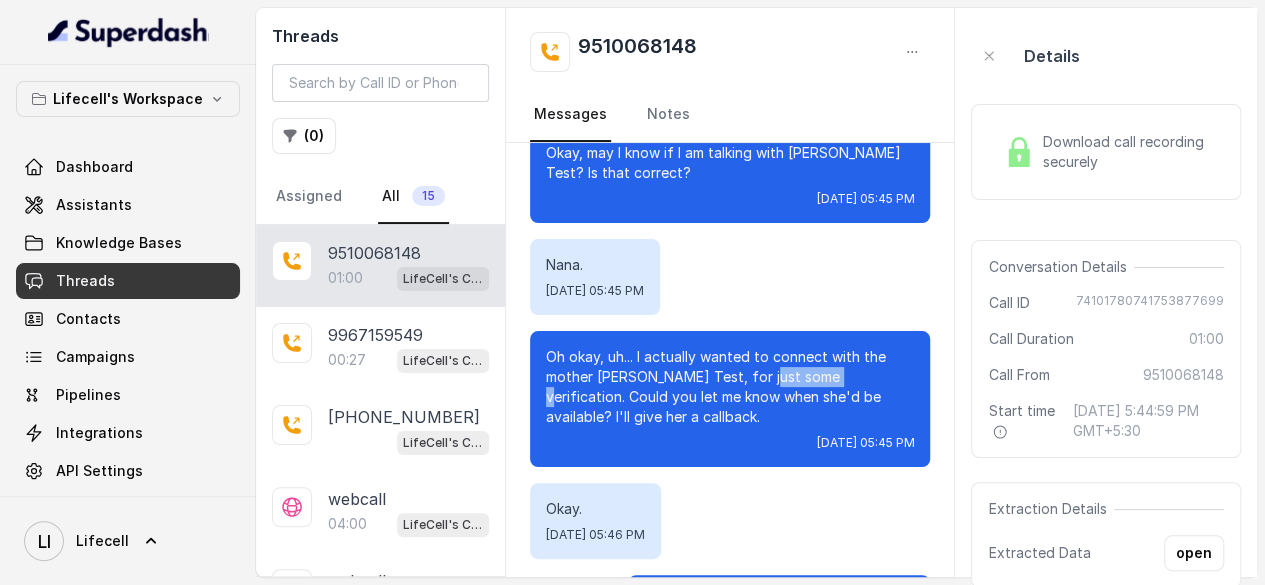 click on "Oh okay, uh... I actually wanted to connect with the mother [PERSON_NAME] Test, for just some verification. Could you let me know when she'd be available? I'll give her a callback." at bounding box center (730, 387) 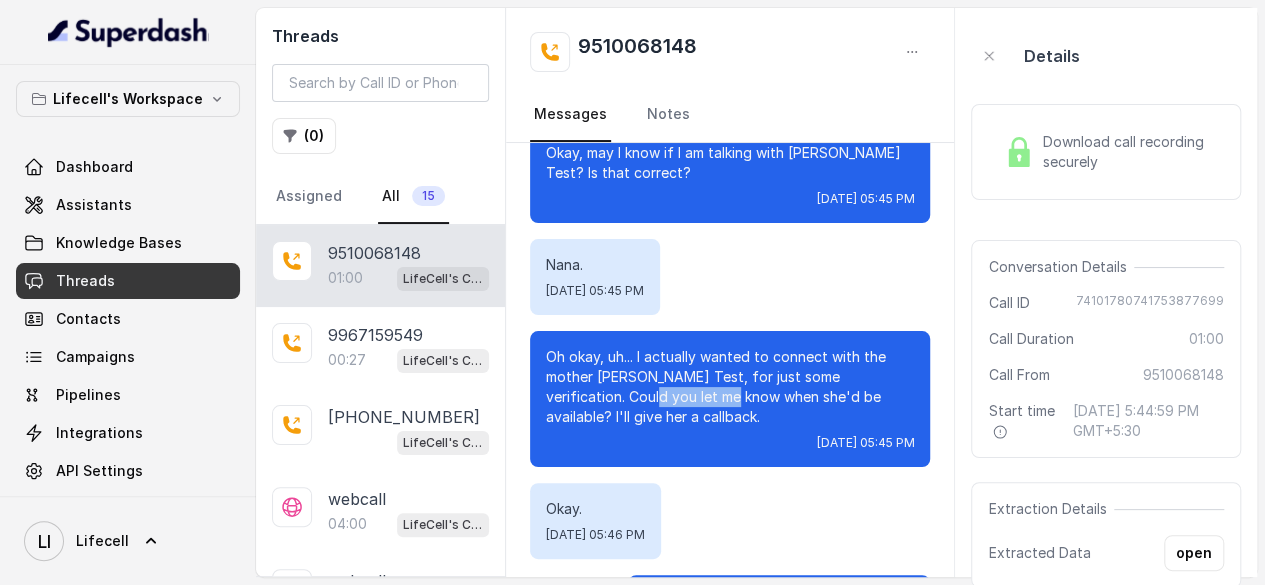drag, startPoint x: 638, startPoint y: 376, endPoint x: 735, endPoint y: 372, distance: 97.082436 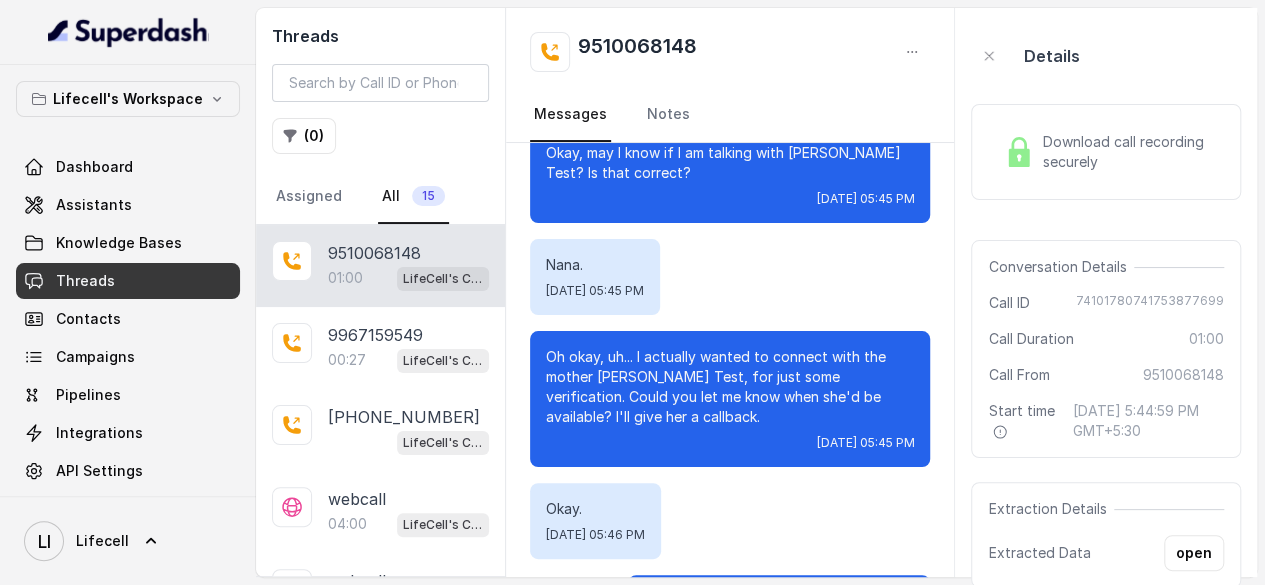 click on "Oh okay, uh... I actually wanted to connect with the mother [PERSON_NAME] Test, for just some verification. Could you let me know when she'd be available? I'll give her a callback." at bounding box center (730, 387) 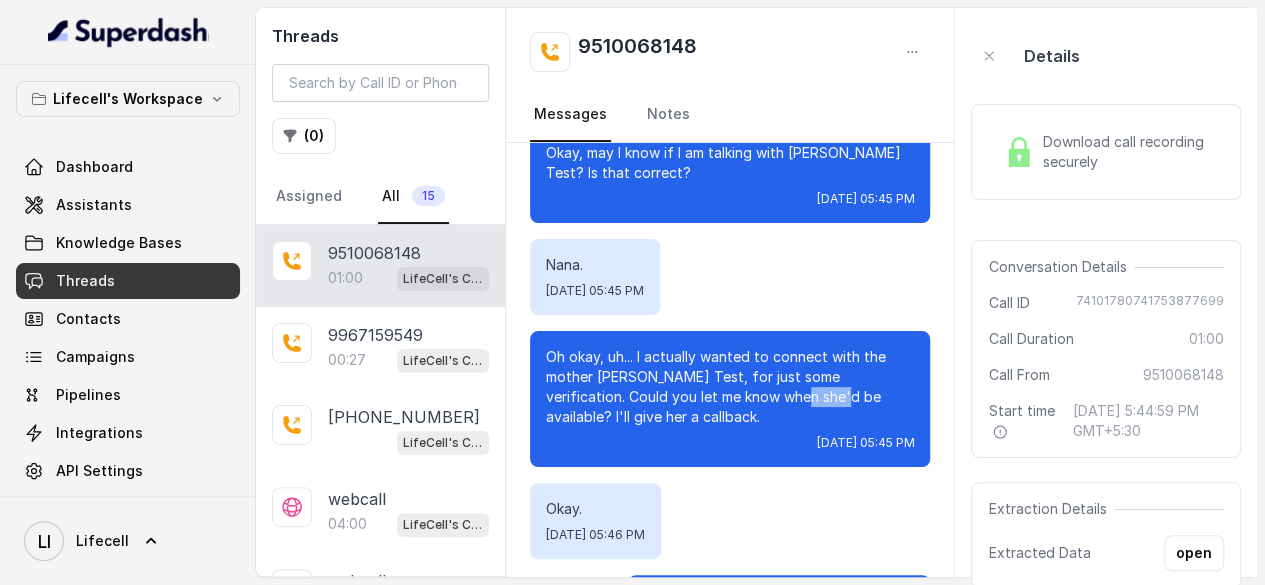 click on "Oh okay, uh... I actually wanted to connect with the mother [PERSON_NAME] Test, for just some verification. Could you let me know when she'd be available? I'll give her a callback." at bounding box center (730, 387) 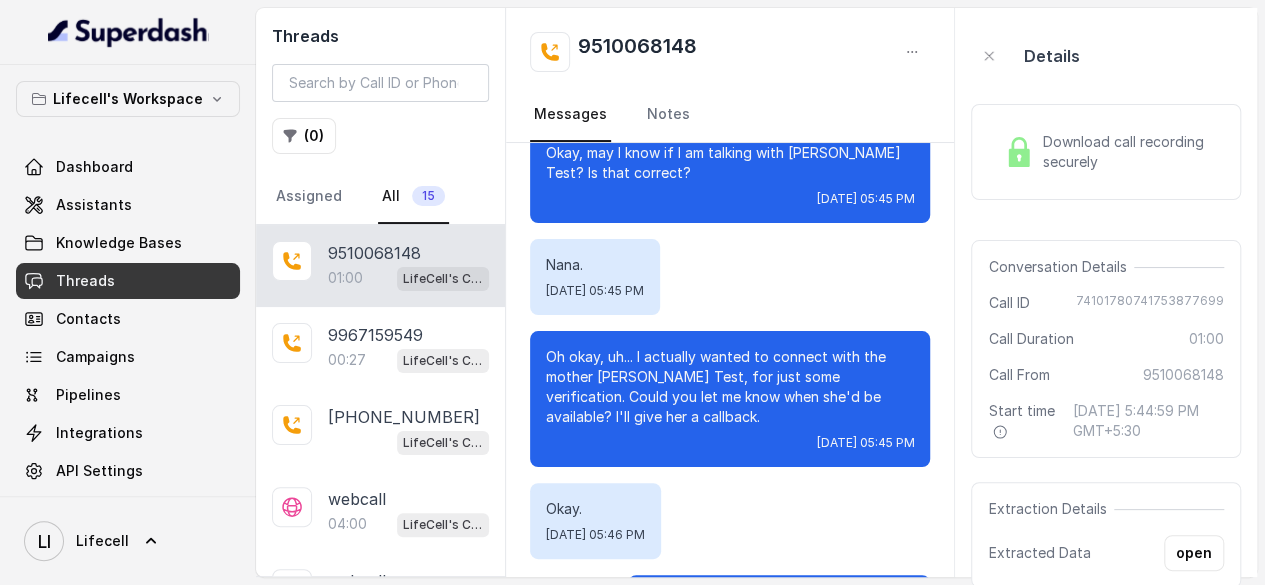 click on "Oh okay, uh... I actually wanted to connect with the mother [PERSON_NAME] Test, for just some verification. Could you let me know when she'd be available? I'll give her a callback." at bounding box center [730, 387] 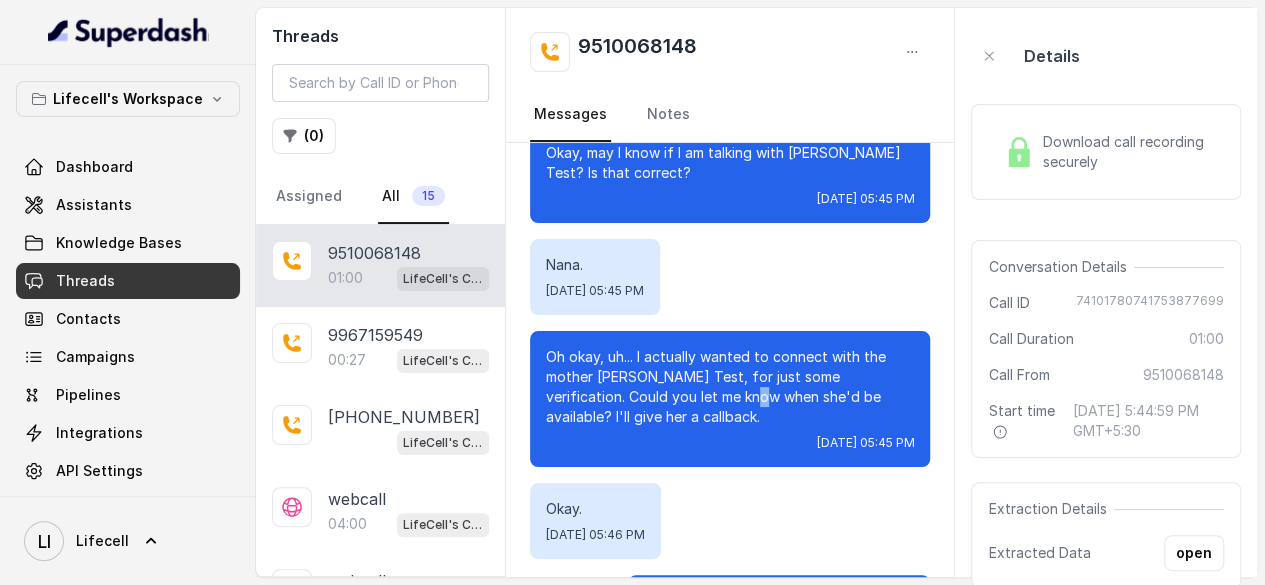 click on "Oh okay, uh... I actually wanted to connect with the mother [PERSON_NAME] Test, for just some verification. Could you let me know when she'd be available? I'll give her a callback." at bounding box center [730, 387] 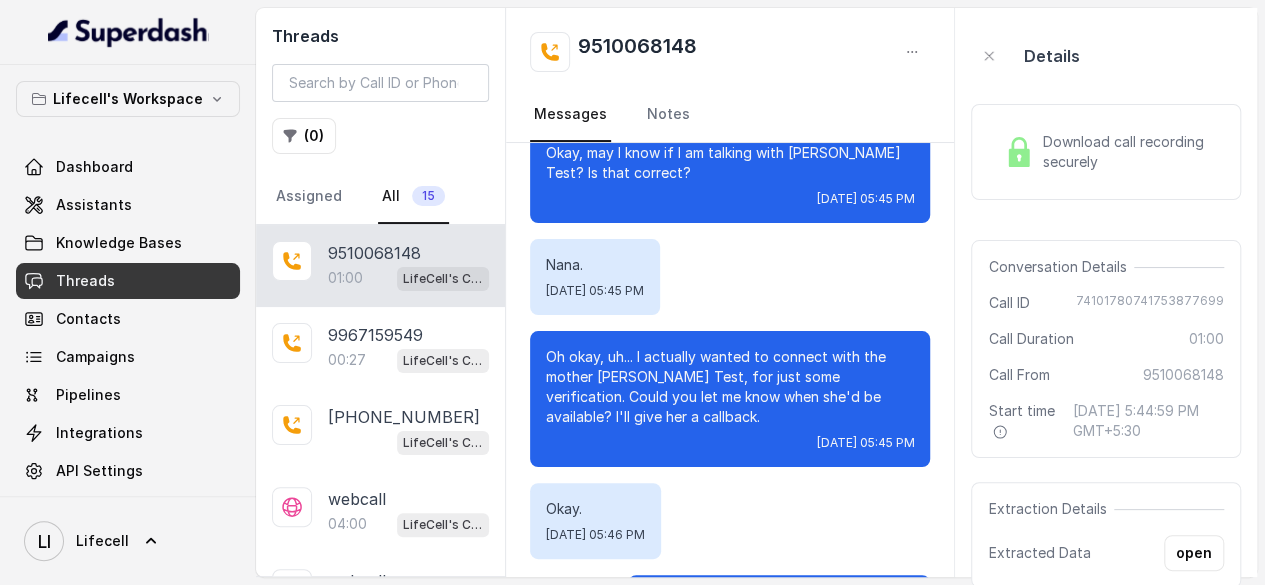click on "Oh okay, uh... I actually wanted to connect with the mother [PERSON_NAME] Test, for just some verification. Could you let me know when she'd be available? I'll give her a callback." at bounding box center (730, 387) 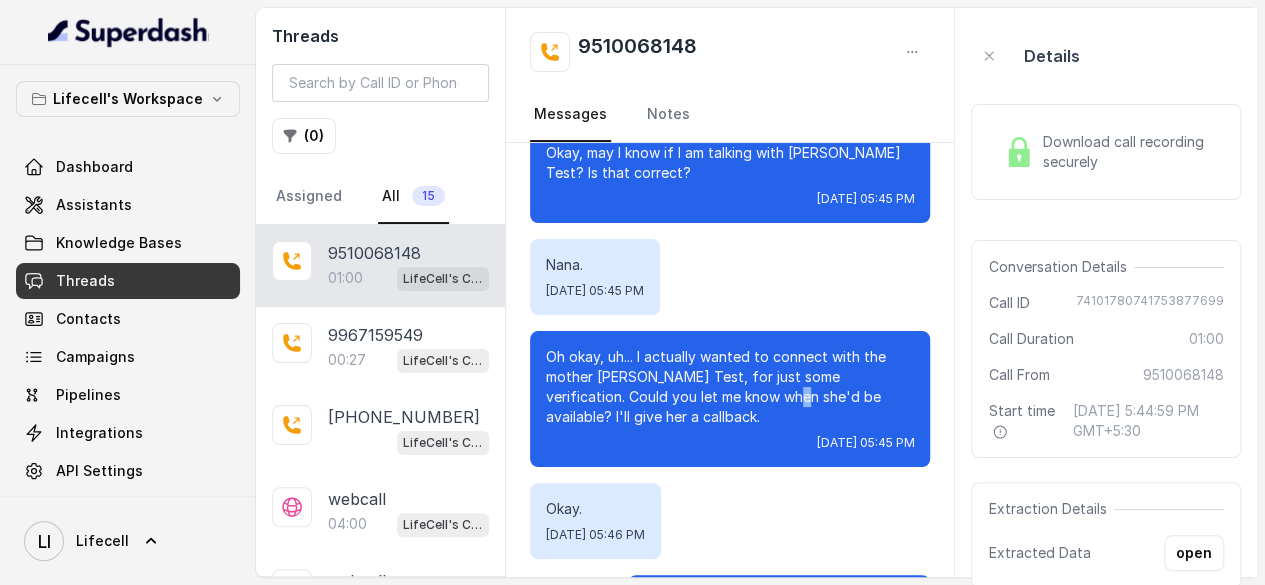 click on "Oh okay, uh... I actually wanted to connect with the mother [PERSON_NAME] Test, for just some verification. Could you let me know when she'd be available? I'll give her a callback." at bounding box center [730, 387] 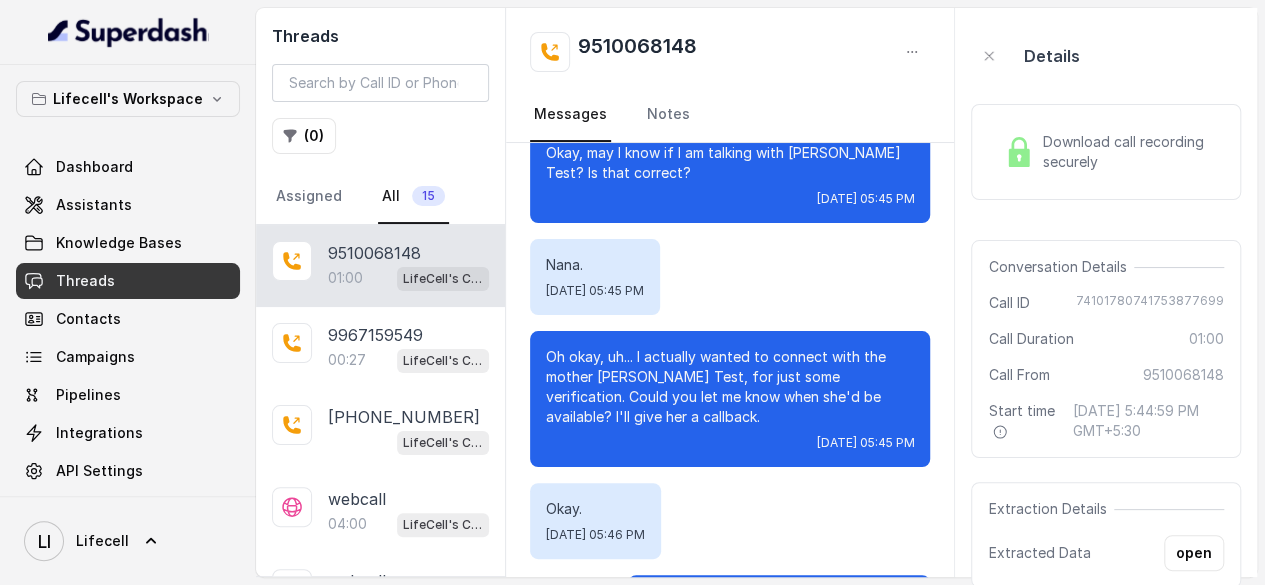 click on "Oh okay, uh... I actually wanted to connect with the mother [PERSON_NAME] Test, for just some verification. Could you let me know when she'd be available? I'll give her a callback." at bounding box center [730, 387] 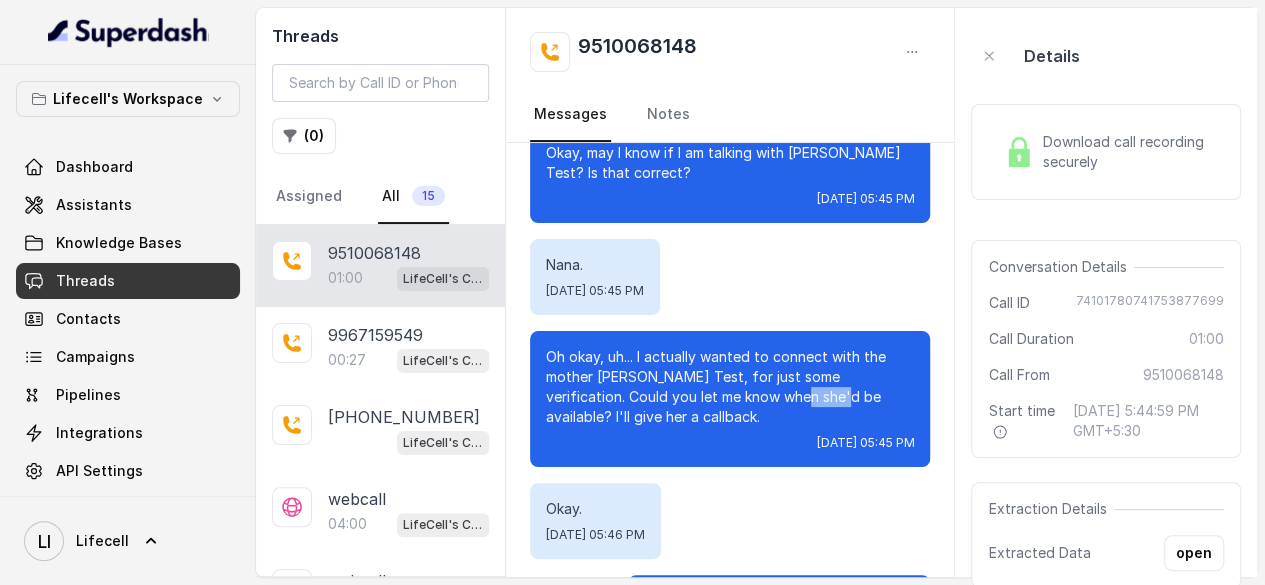 click on "Oh okay, uh... I actually wanted to connect with the mother [PERSON_NAME] Test, for just some verification. Could you let me know when she'd be available? I'll give her a callback." at bounding box center (730, 387) 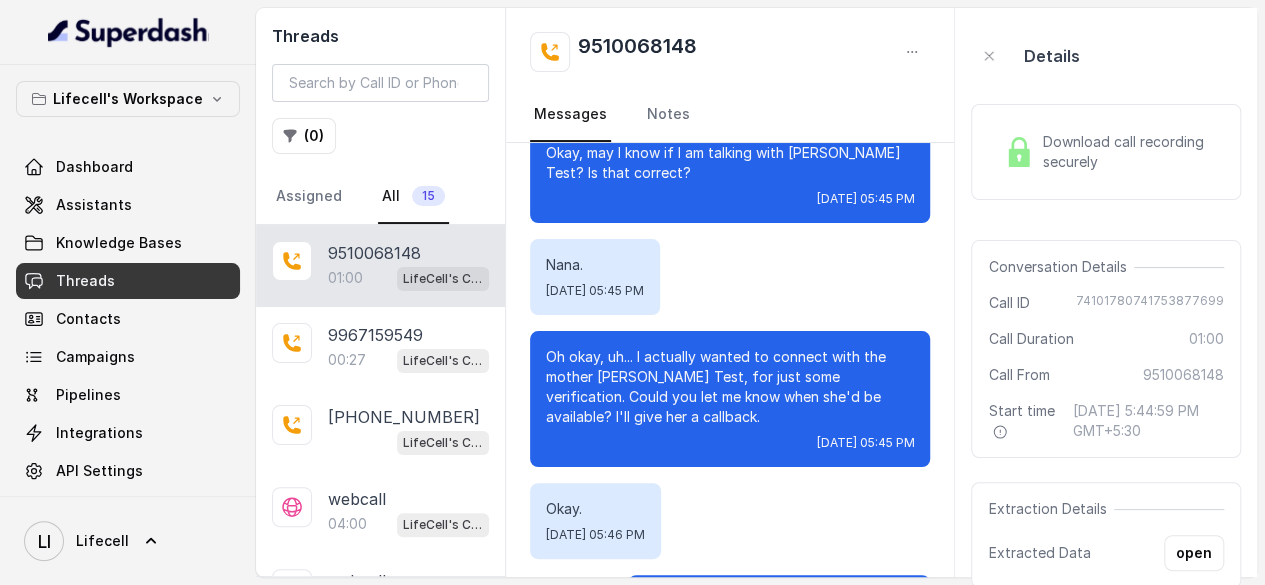 click on "Oh okay, uh... I actually wanted to connect with the mother [PERSON_NAME] Test, for just some verification. Could you let me know when she'd be available? I'll give her a callback." at bounding box center [730, 387] 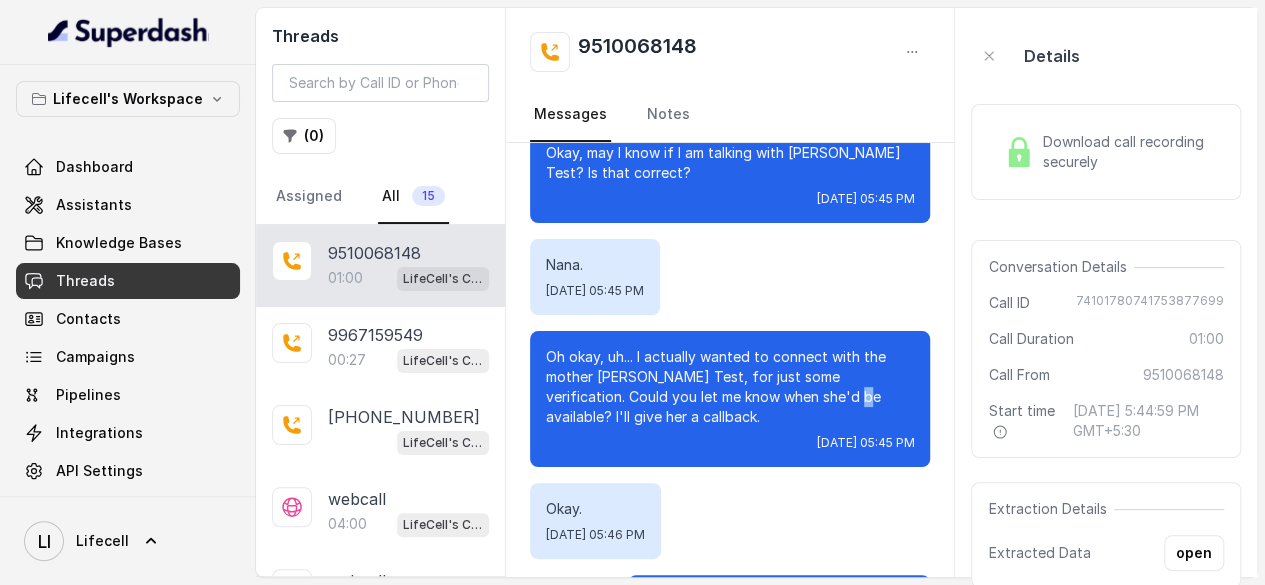 click on "Oh okay, uh... I actually wanted to connect with the mother [PERSON_NAME] Test, for just some verification. Could you let me know when she'd be available? I'll give her a callback." at bounding box center [730, 387] 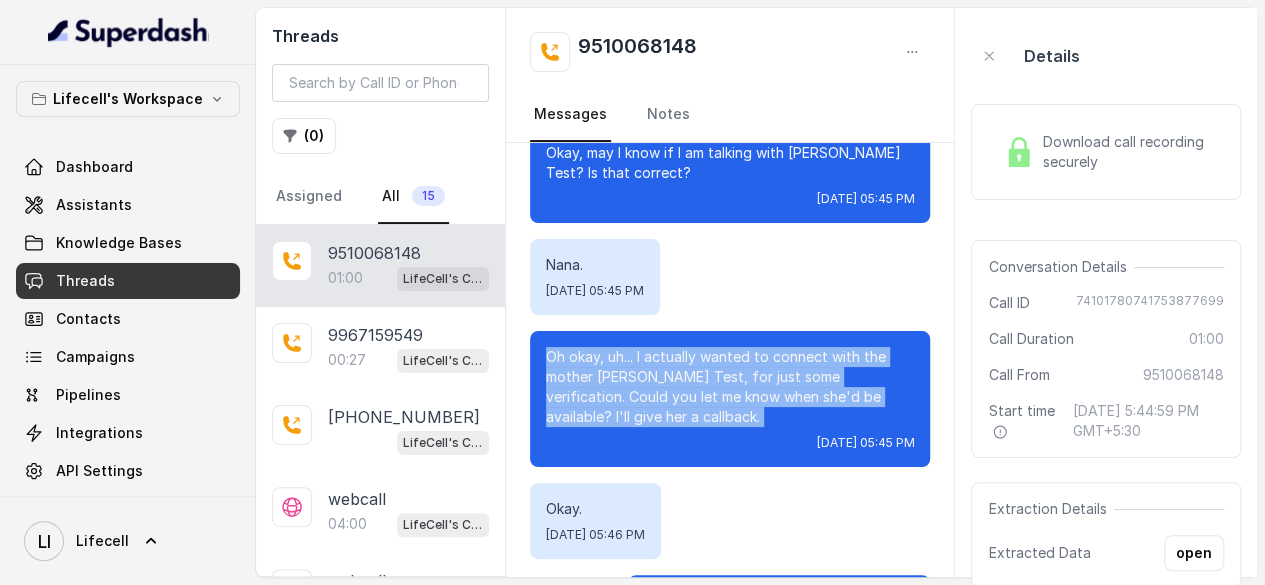 click on "Oh okay, uh... I actually wanted to connect with the mother [PERSON_NAME] Test, for just some verification. Could you let me know when she'd be available? I'll give her a callback." at bounding box center [730, 387] 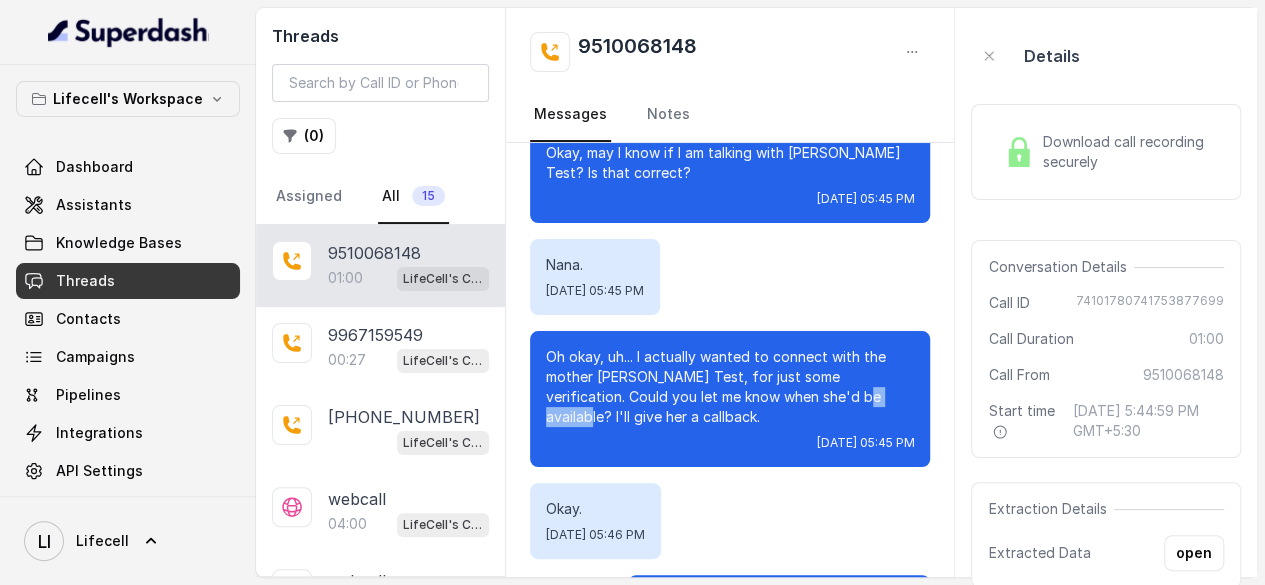 click on "Oh okay, uh... I actually wanted to connect with the mother [PERSON_NAME] Test, for just some verification. Could you let me know when she'd be available? I'll give her a callback." at bounding box center [730, 387] 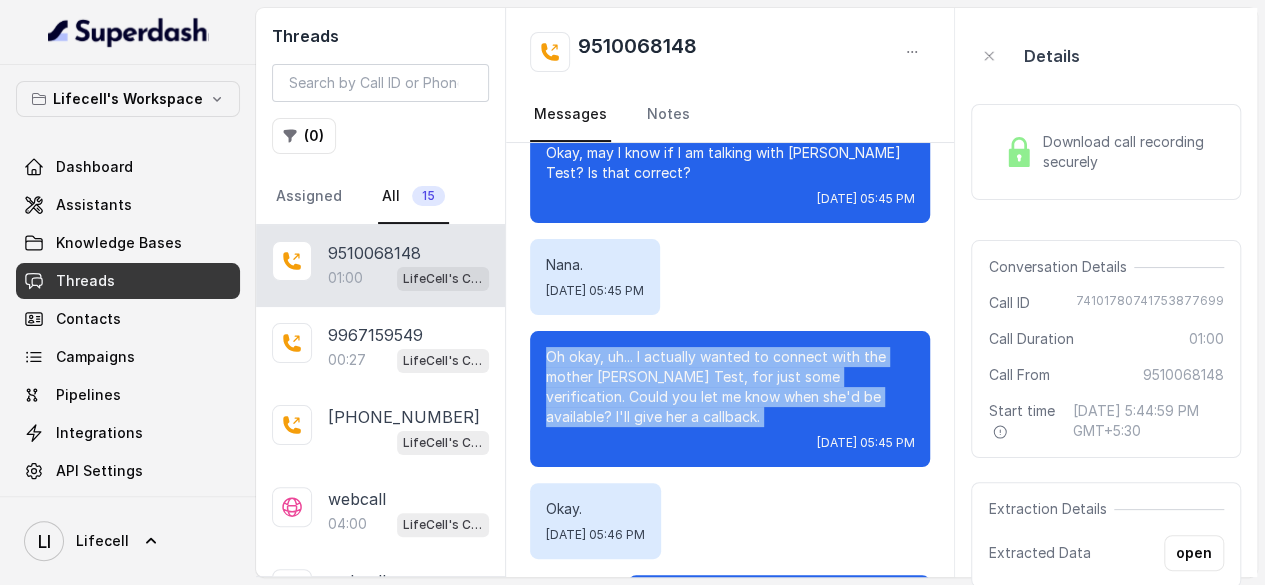 click on "Oh okay, uh... I actually wanted to connect with the mother [PERSON_NAME] Test, for just some verification. Could you let me know when she'd be available? I'll give her a callback." at bounding box center [730, 387] 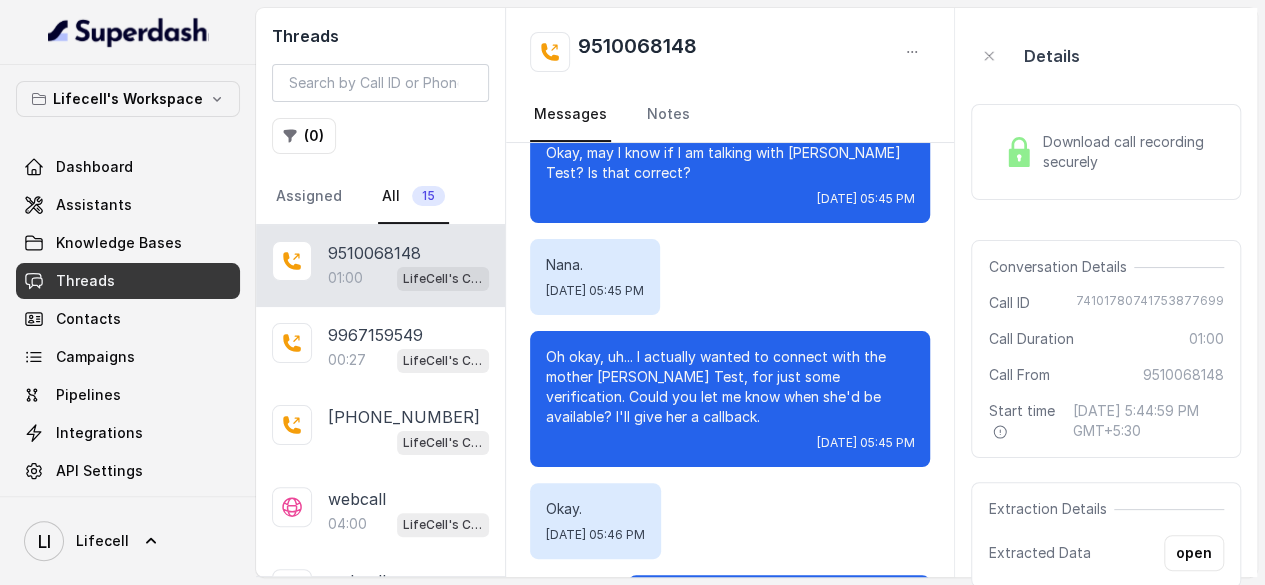 scroll, scrollTop: 377, scrollLeft: 0, axis: vertical 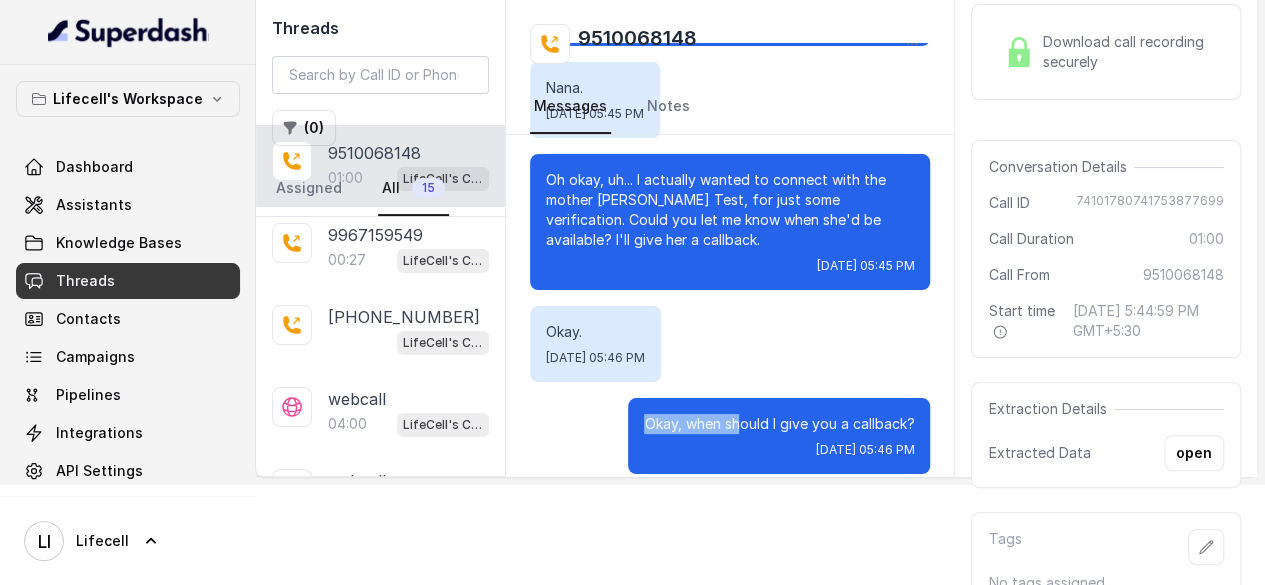 drag, startPoint x: 609, startPoint y: 404, endPoint x: 750, endPoint y: 403, distance: 141.00354 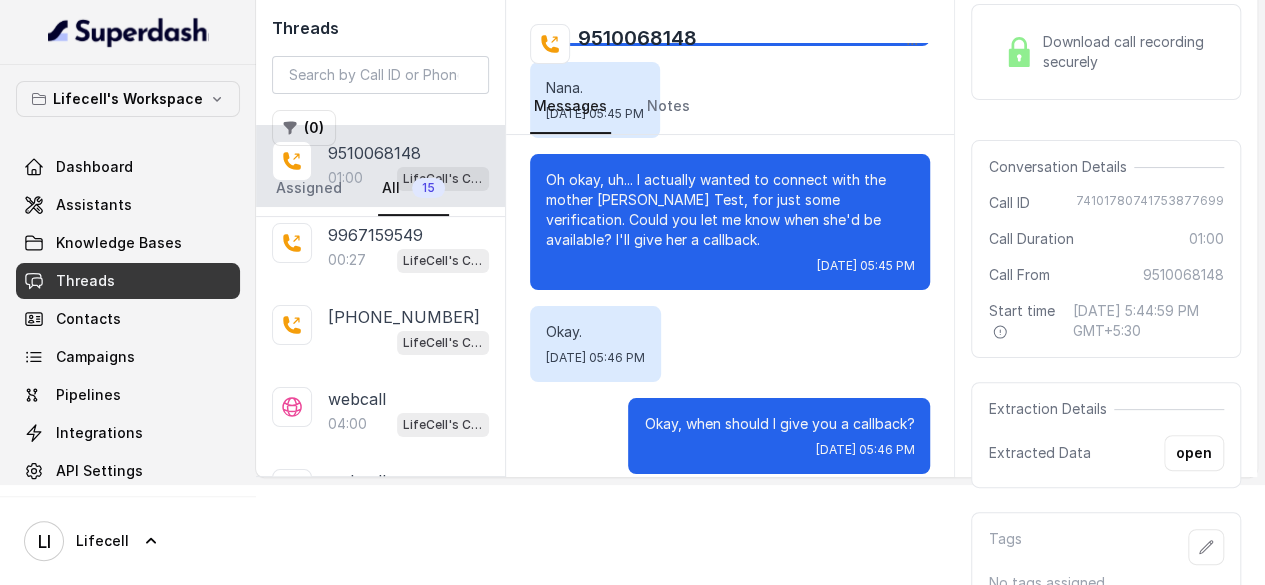 click on "Okay, when should I give you a callback?" at bounding box center (779, 424) 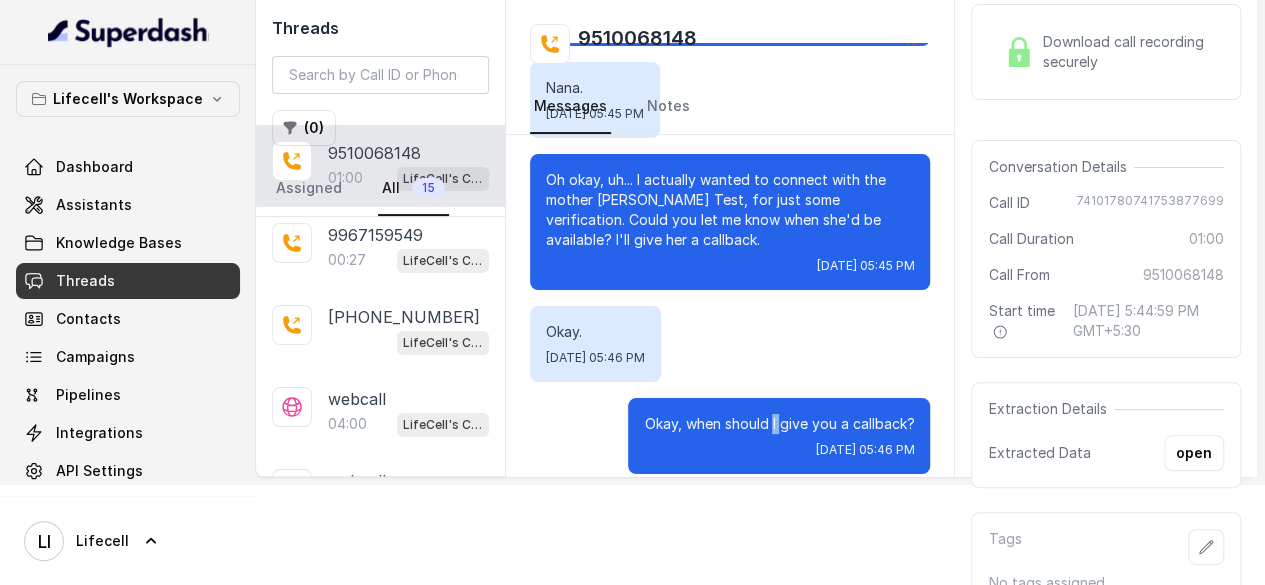 click on "Okay, when should I give you a callback?" at bounding box center [779, 424] 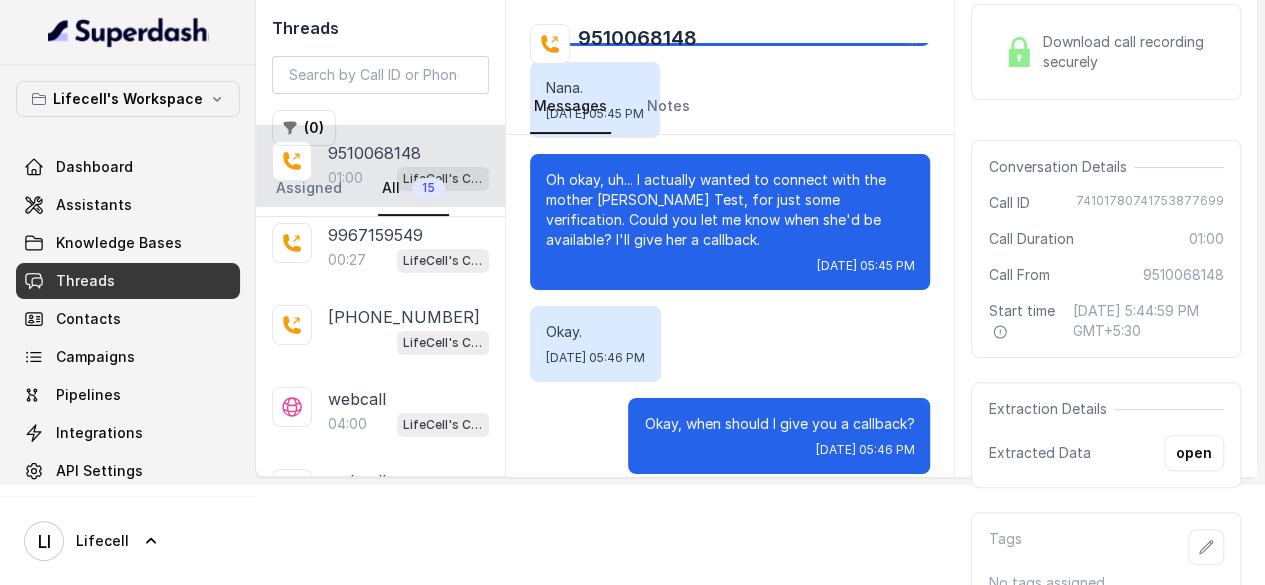 click on "Okay, when should I give you a callback?" at bounding box center (779, 424) 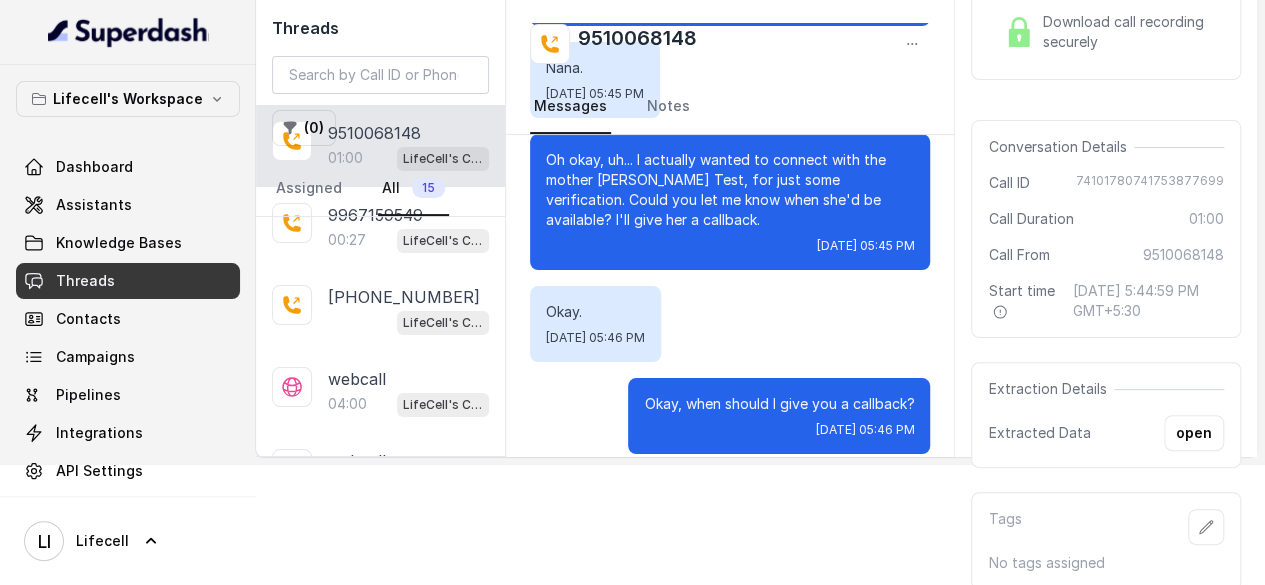 scroll, scrollTop: 177, scrollLeft: 0, axis: vertical 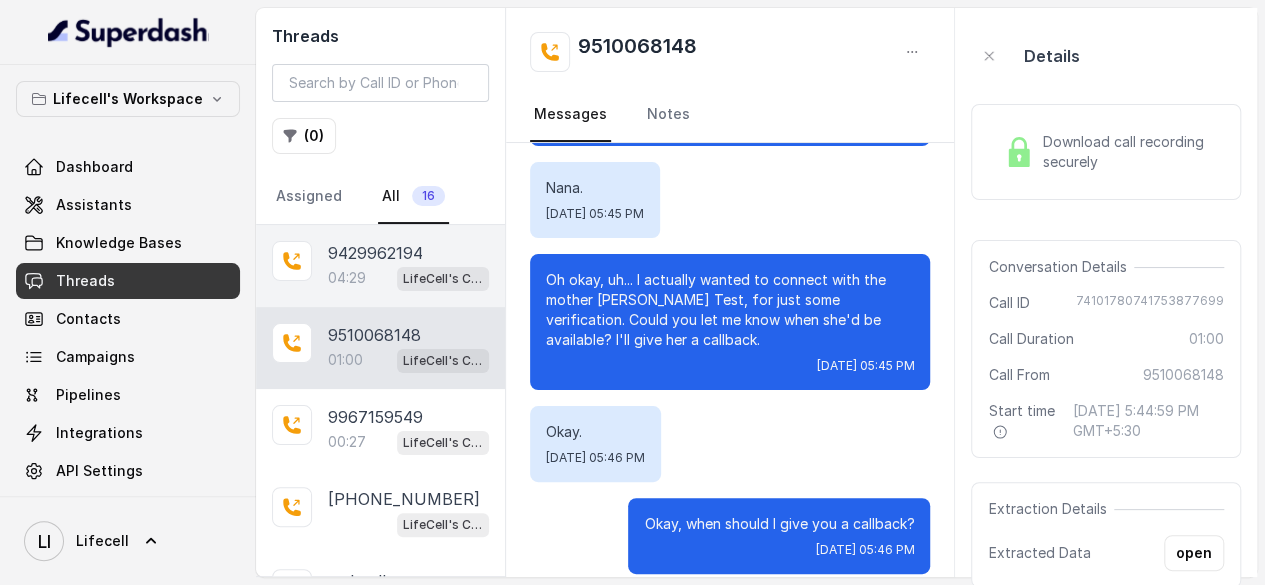 click on "9429962194" at bounding box center (375, 253) 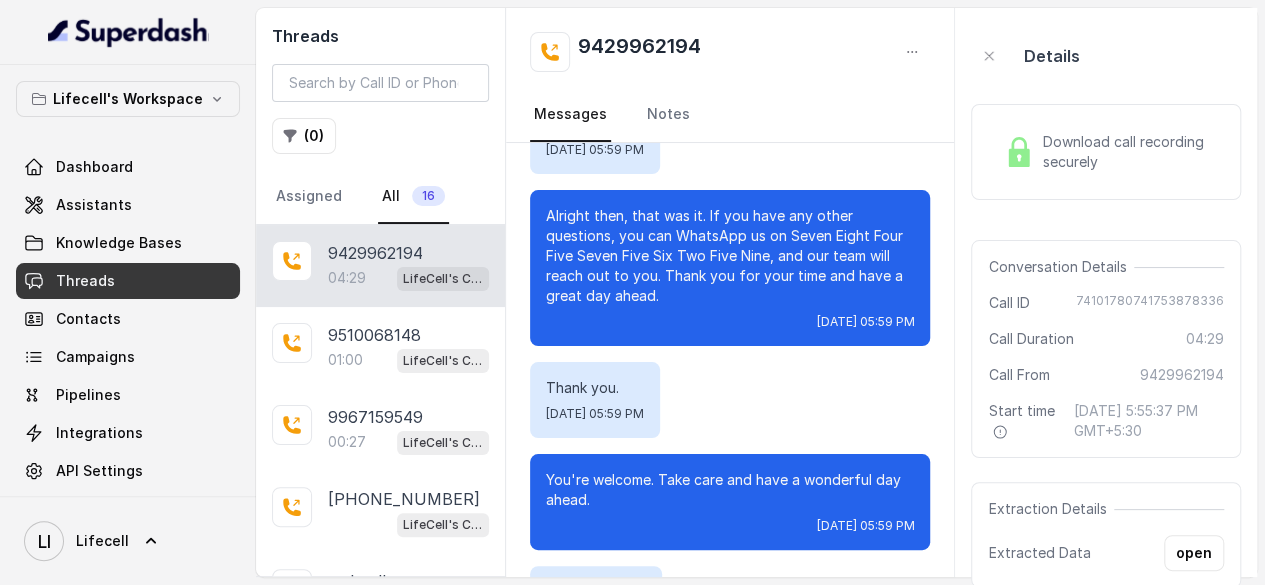 scroll, scrollTop: 3633, scrollLeft: 0, axis: vertical 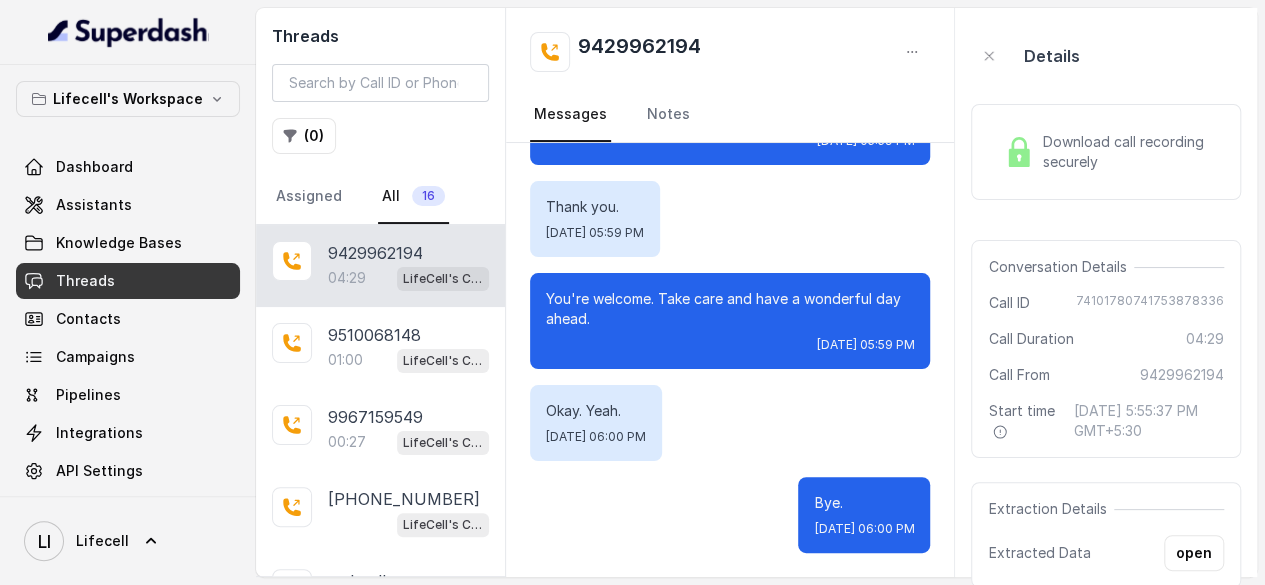 click on "Download call recording securely" at bounding box center [1129, 152] 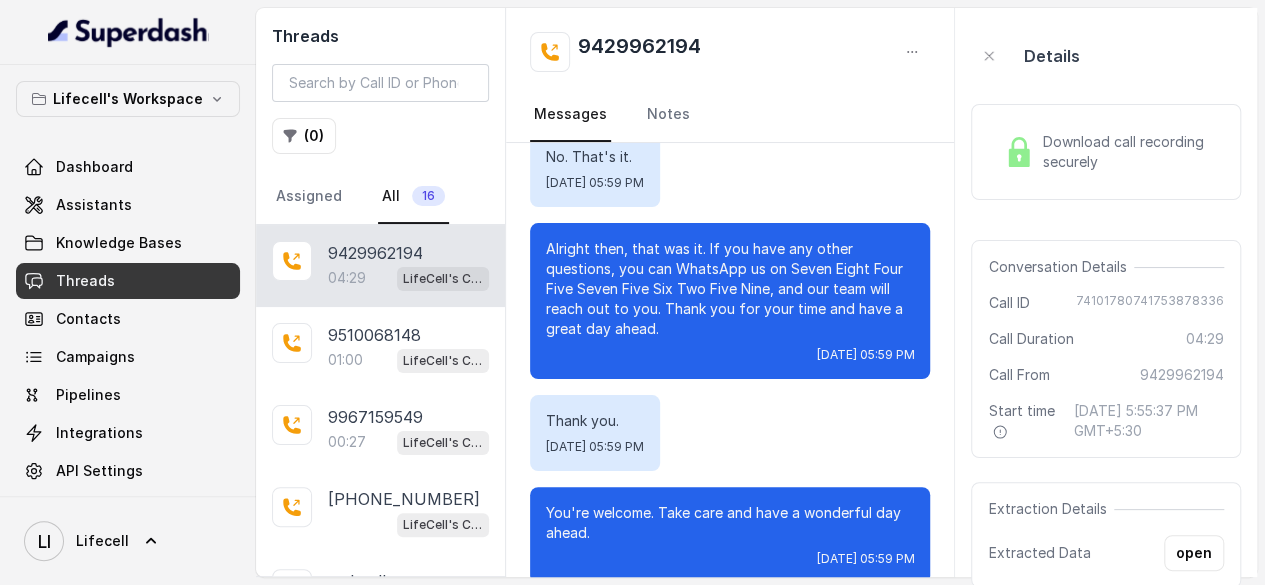 scroll, scrollTop: 3633, scrollLeft: 0, axis: vertical 